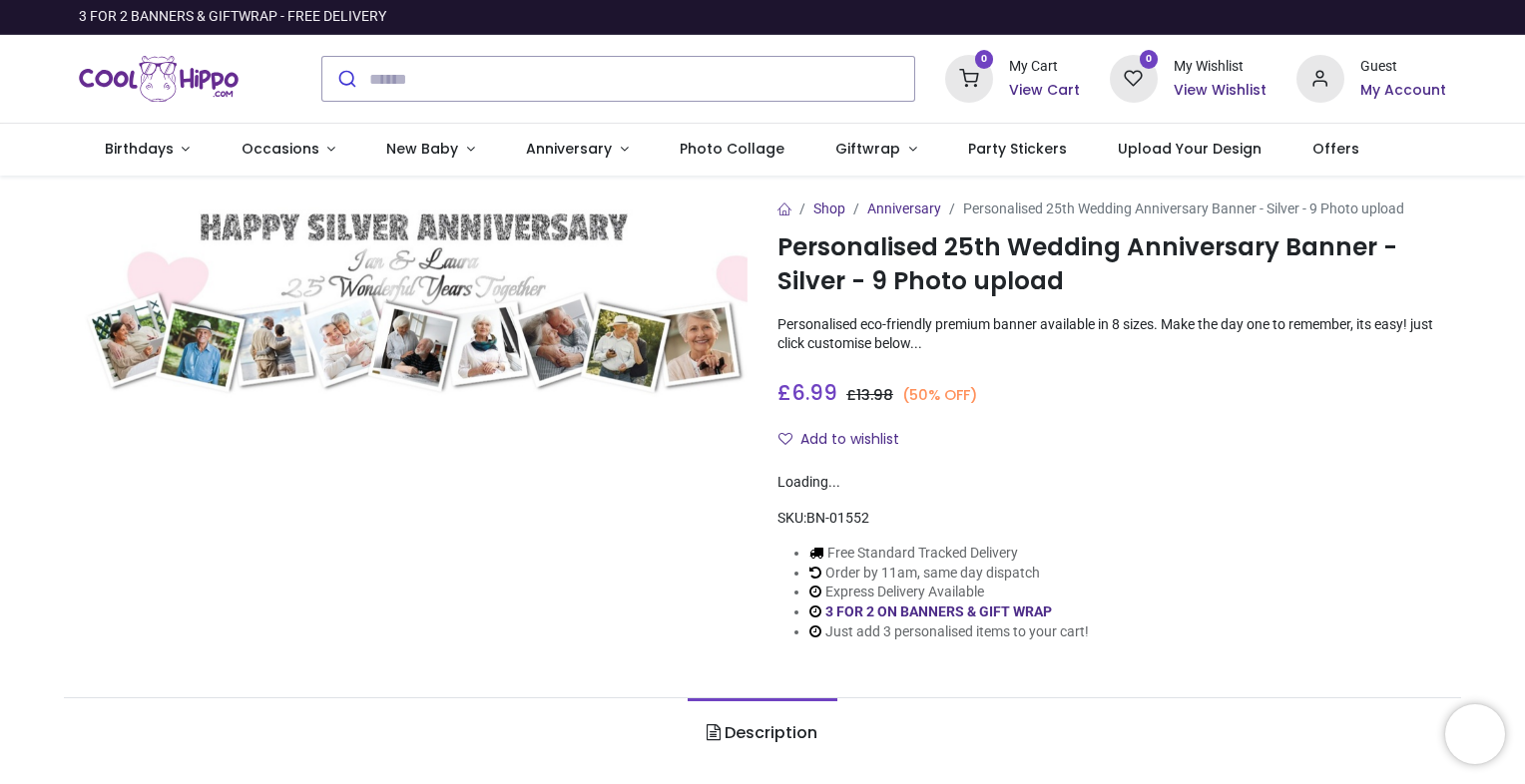 scroll, scrollTop: 0, scrollLeft: 0, axis: both 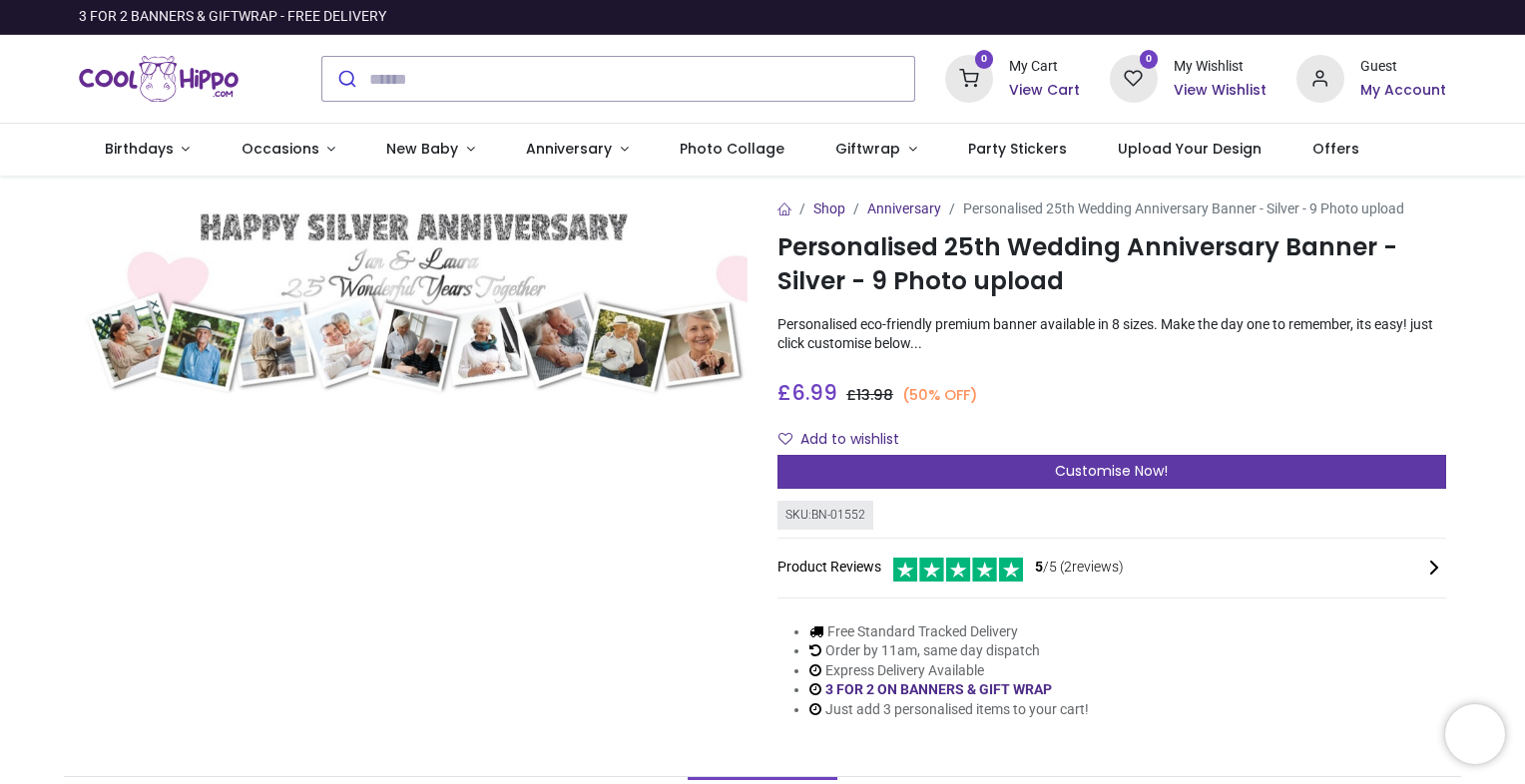 click on "Customise Now!" at bounding box center (1111, 471) 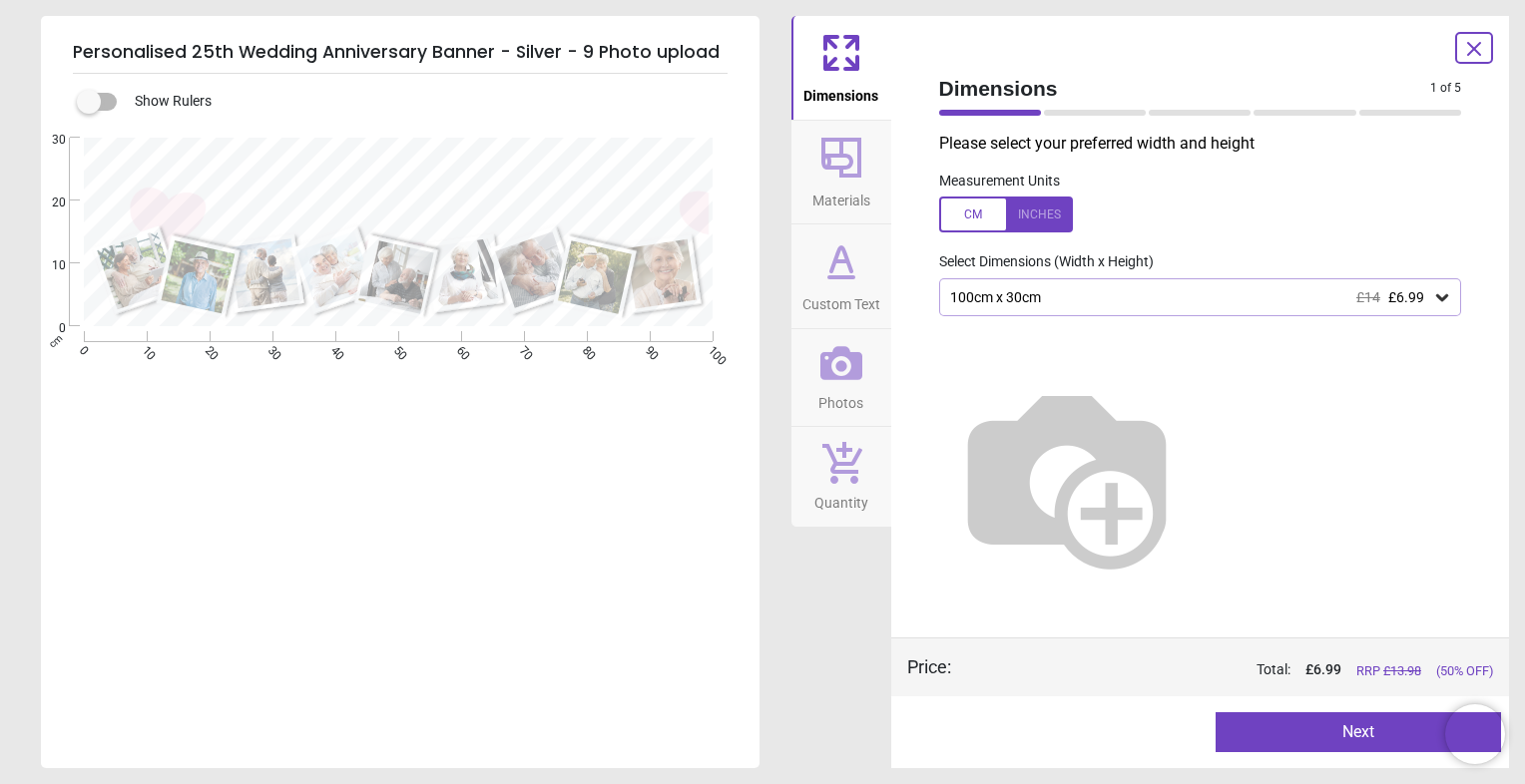 click 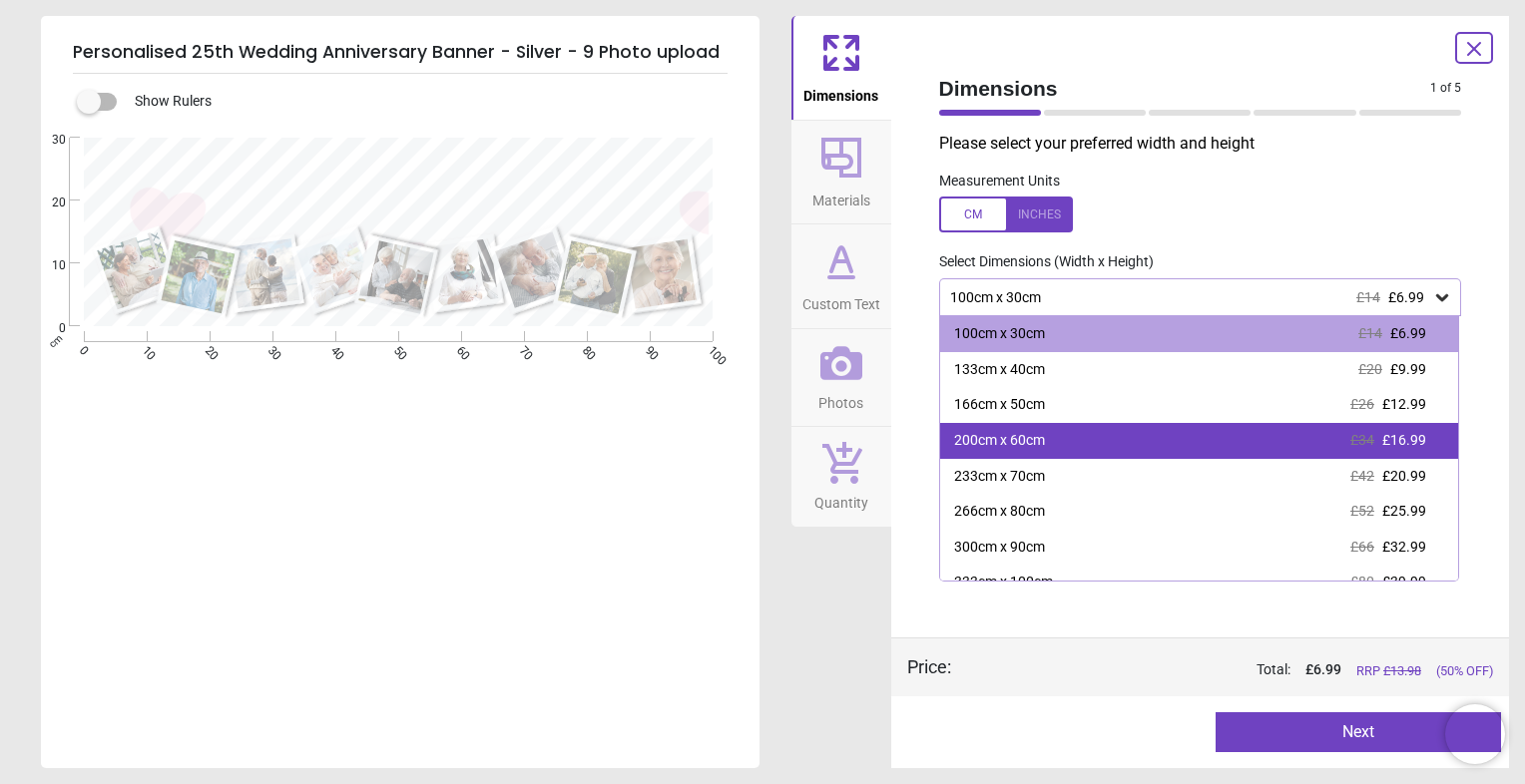 click on "200cm  x  60cm" at bounding box center [999, 441] 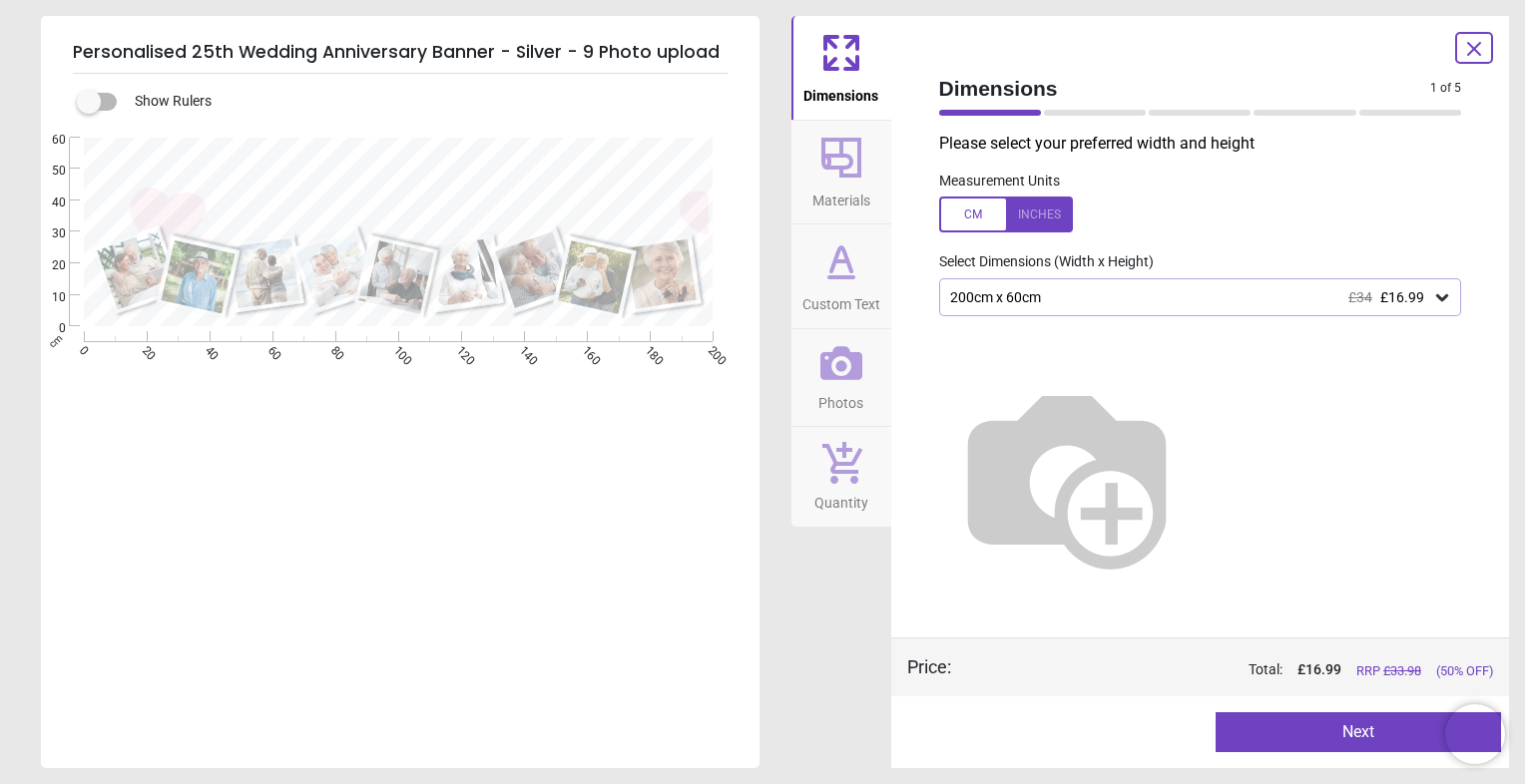 click on "Next" at bounding box center [1358, 732] 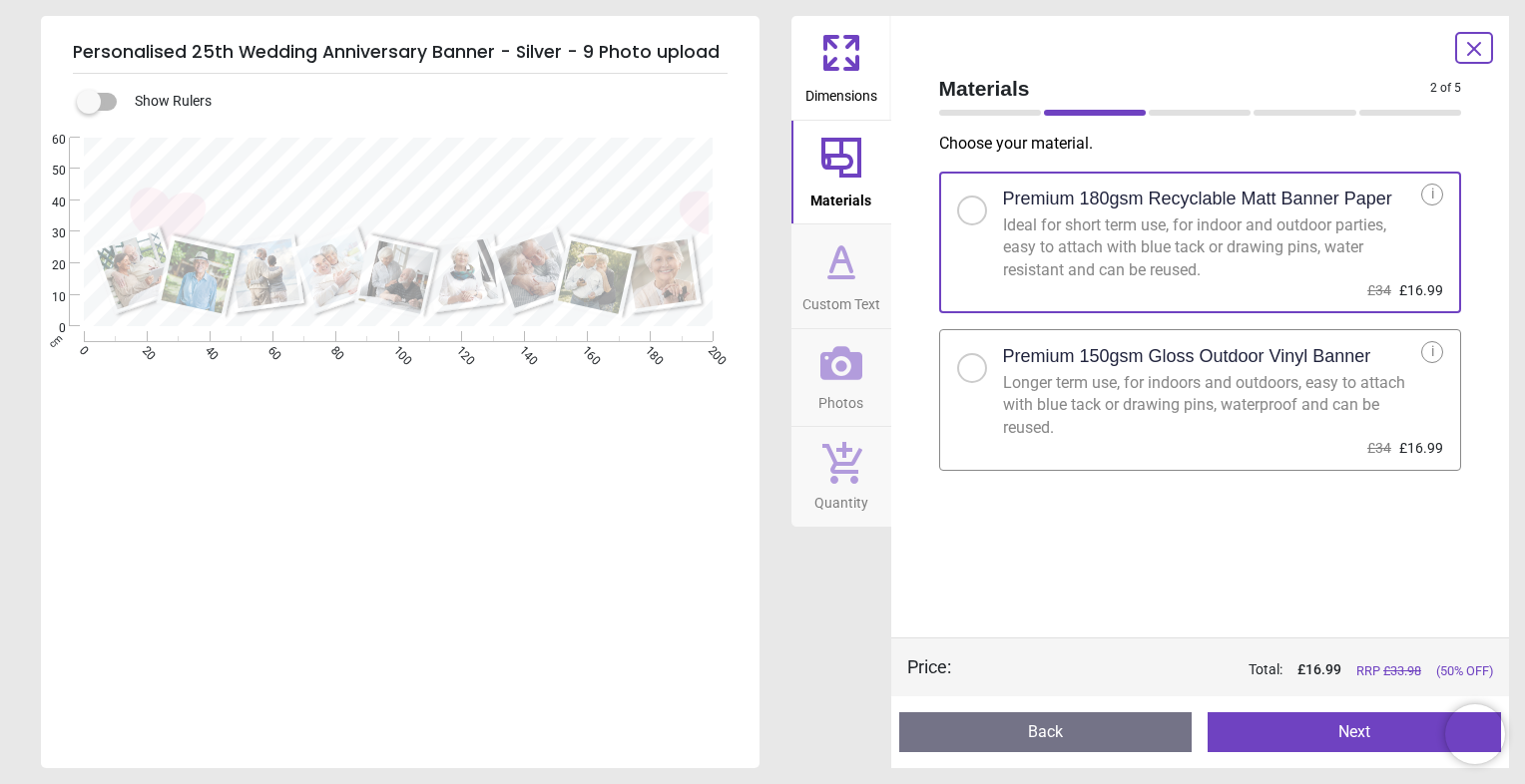 click on "Next" at bounding box center [1354, 732] 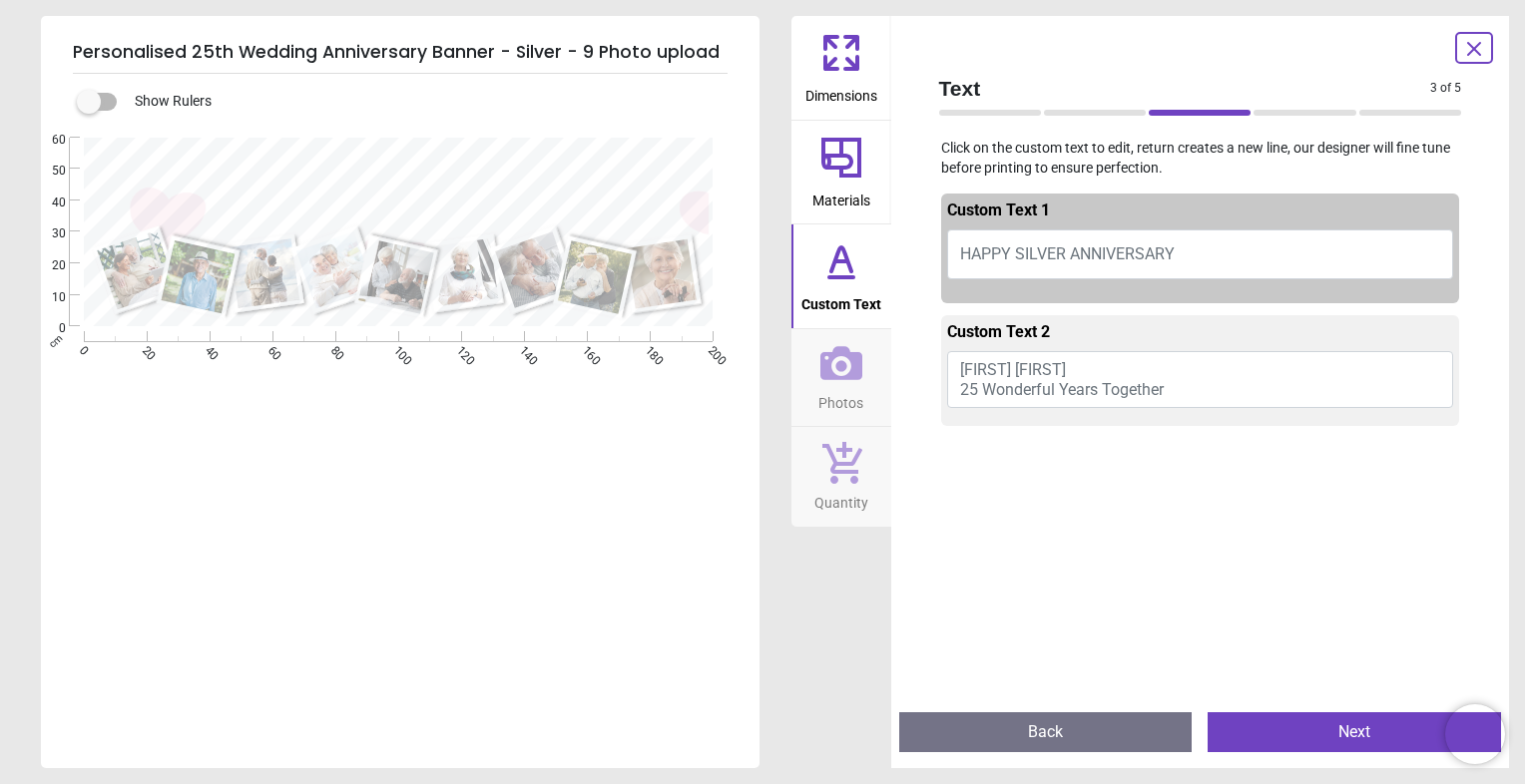 click on "Ian & Laura
25 Wonderful Years Together" at bounding box center (1062, 379) 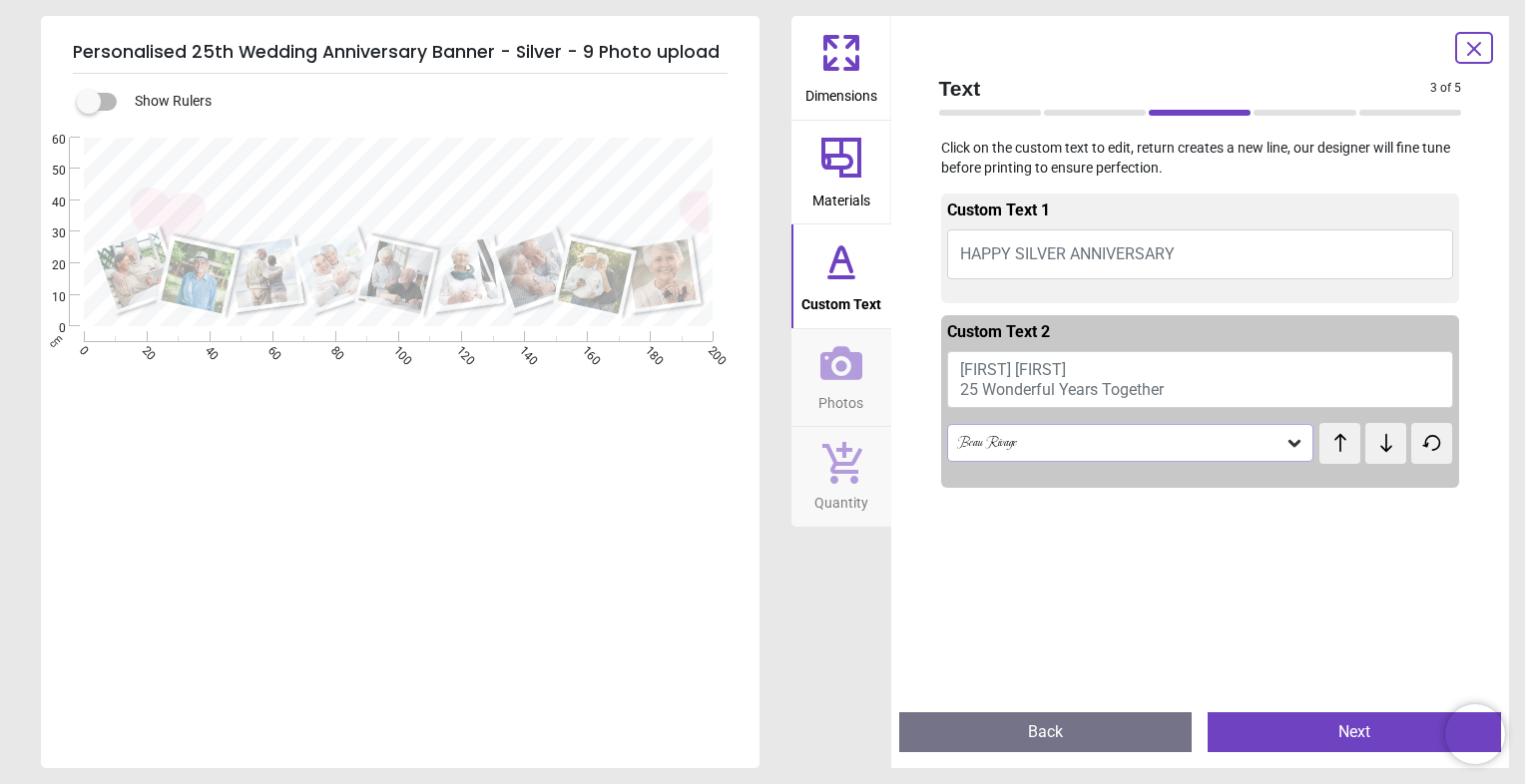 click at bounding box center (398, 207) 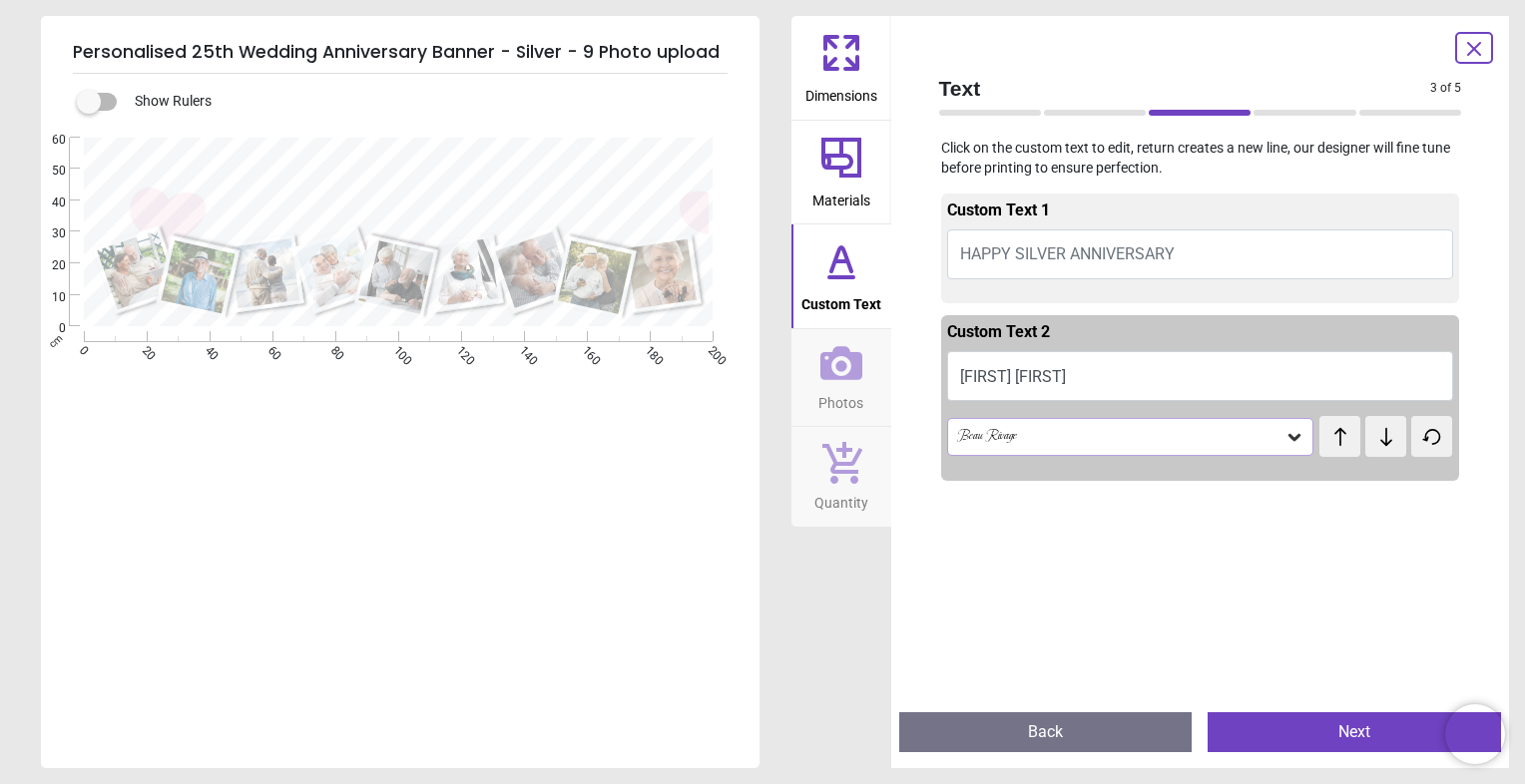 type on "**********" 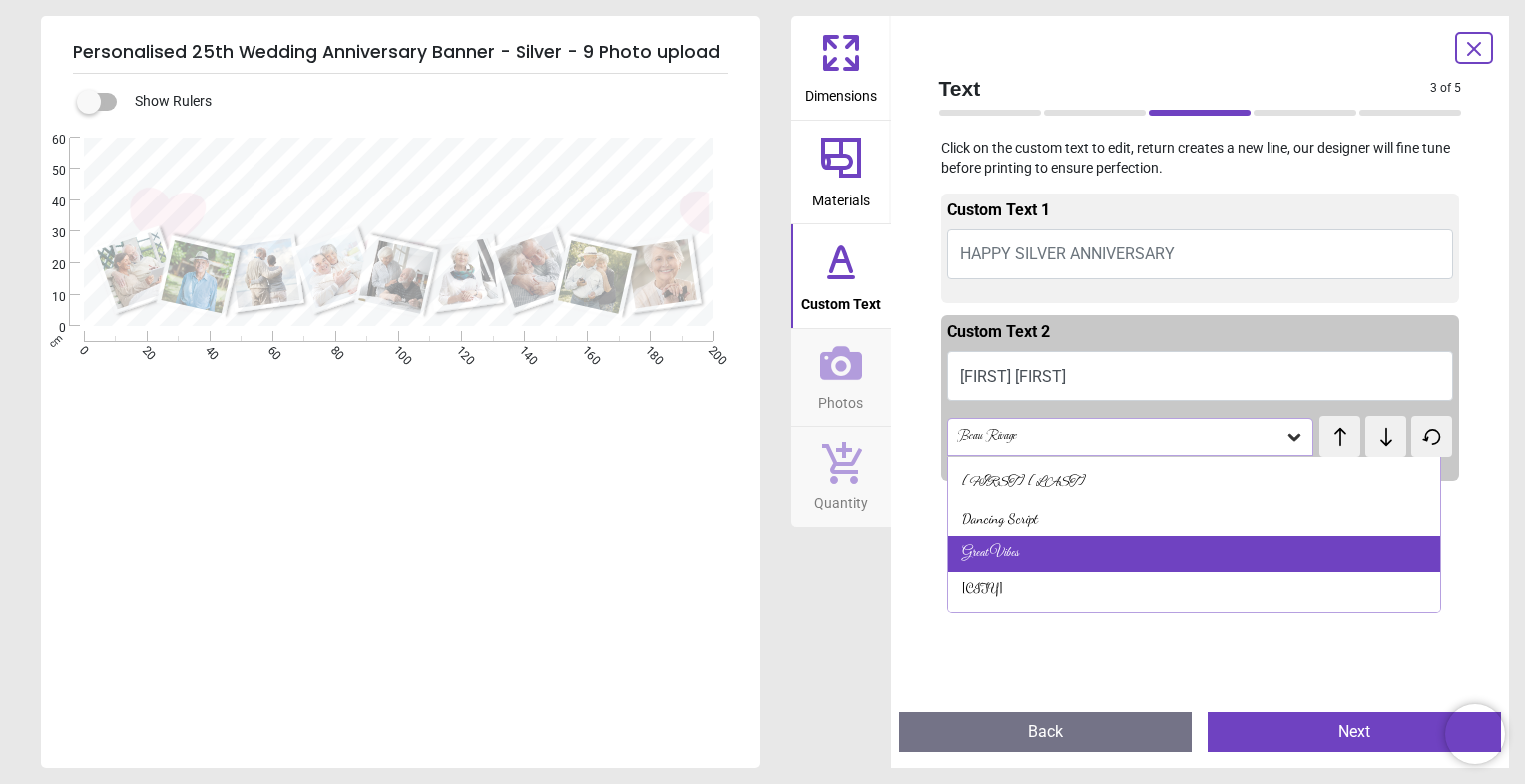 scroll, scrollTop: 0, scrollLeft: 0, axis: both 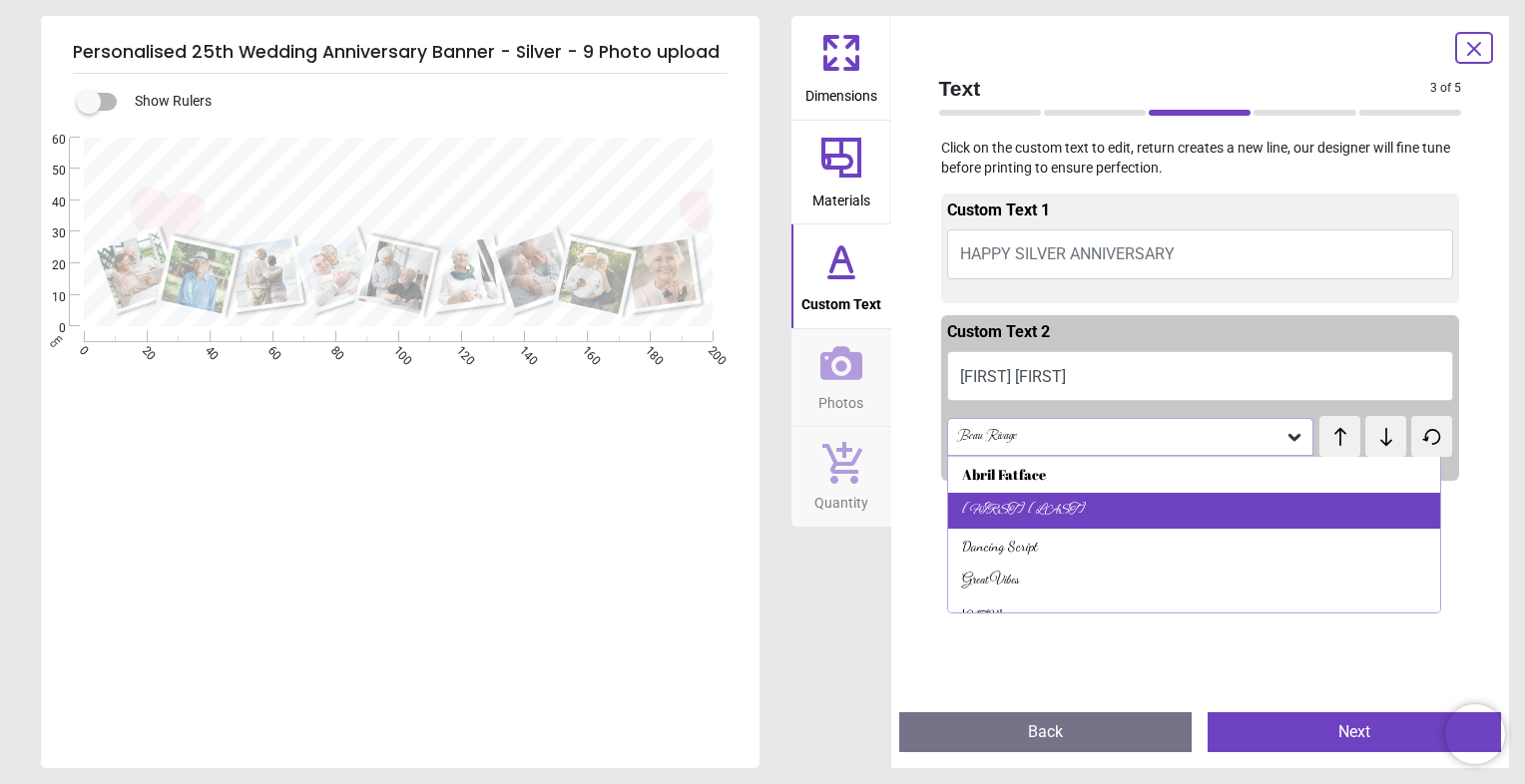click on "Alex Brush" at bounding box center (1024, 511) 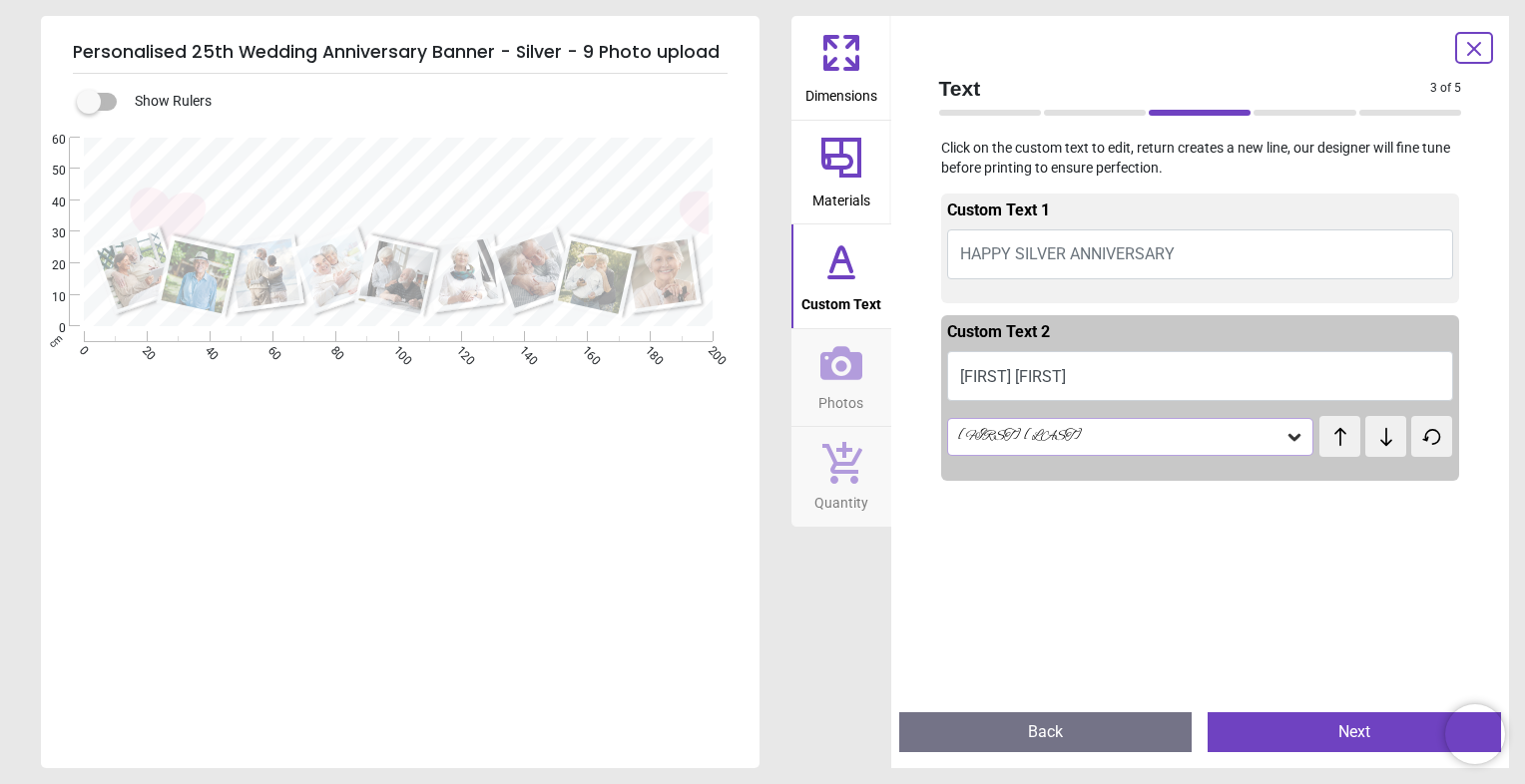 click at bounding box center [399, 164] 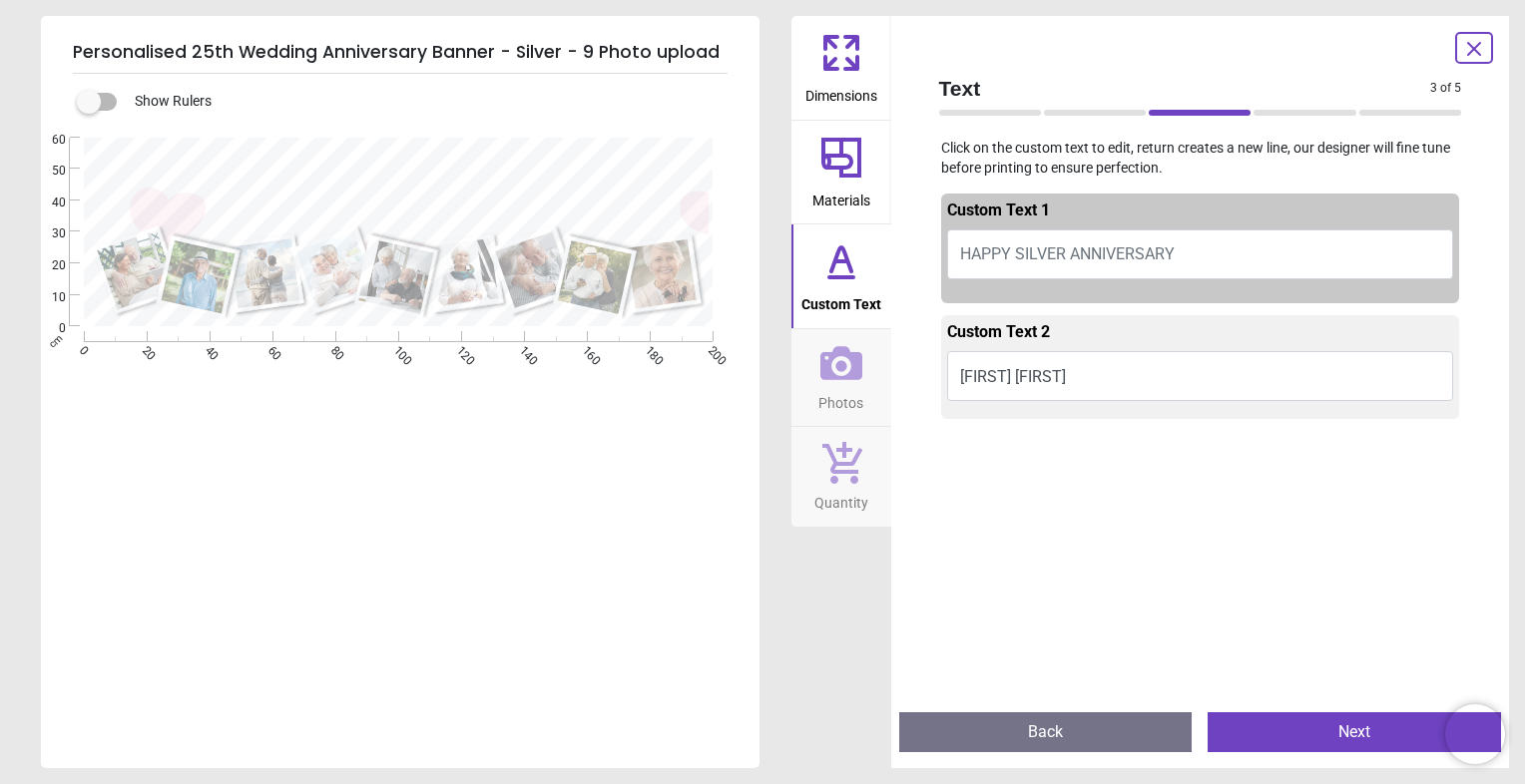 click on "HAPPY SILVER ANNIVERSARY" at bounding box center (1067, 253) 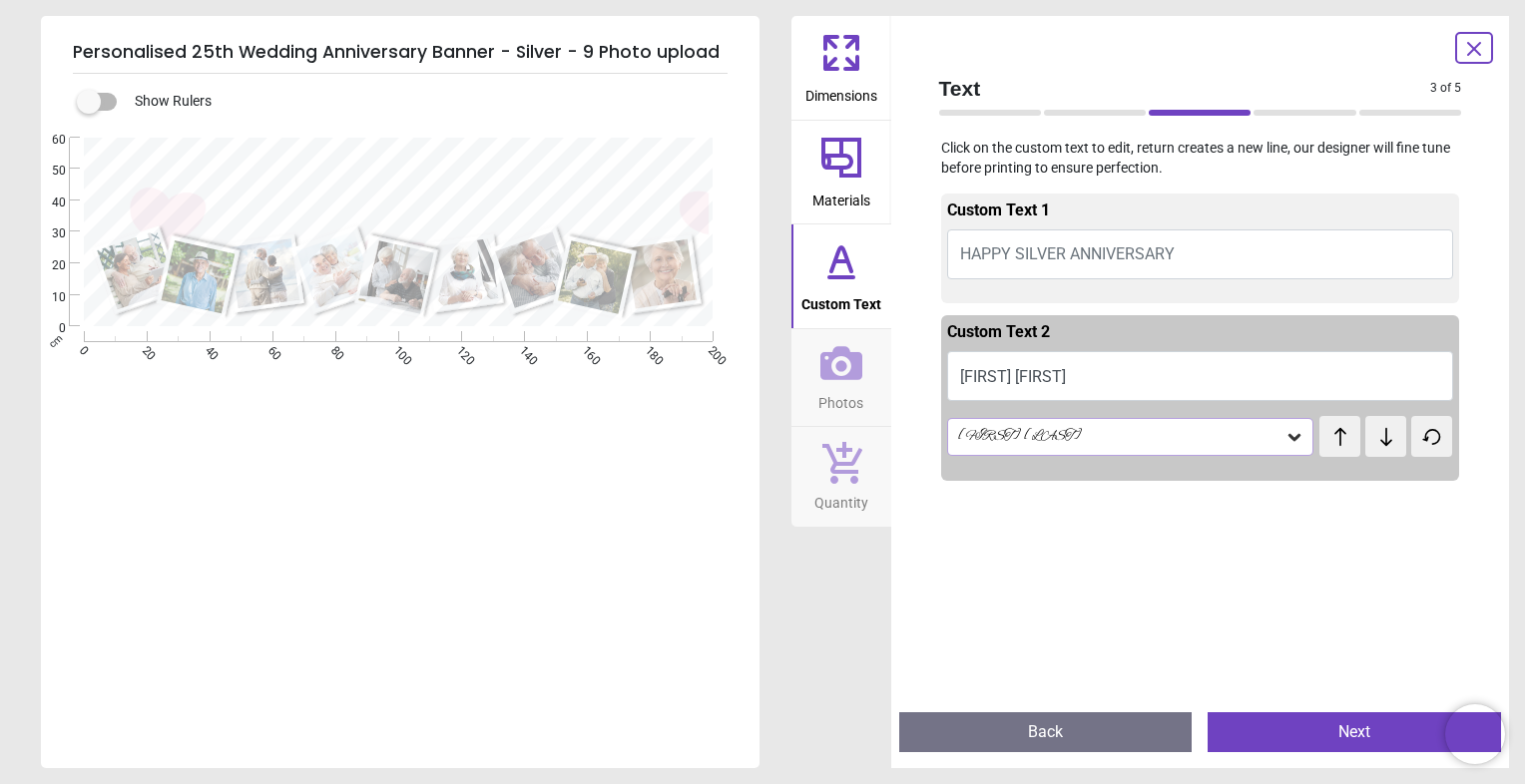 click on "Next" at bounding box center [1354, 732] 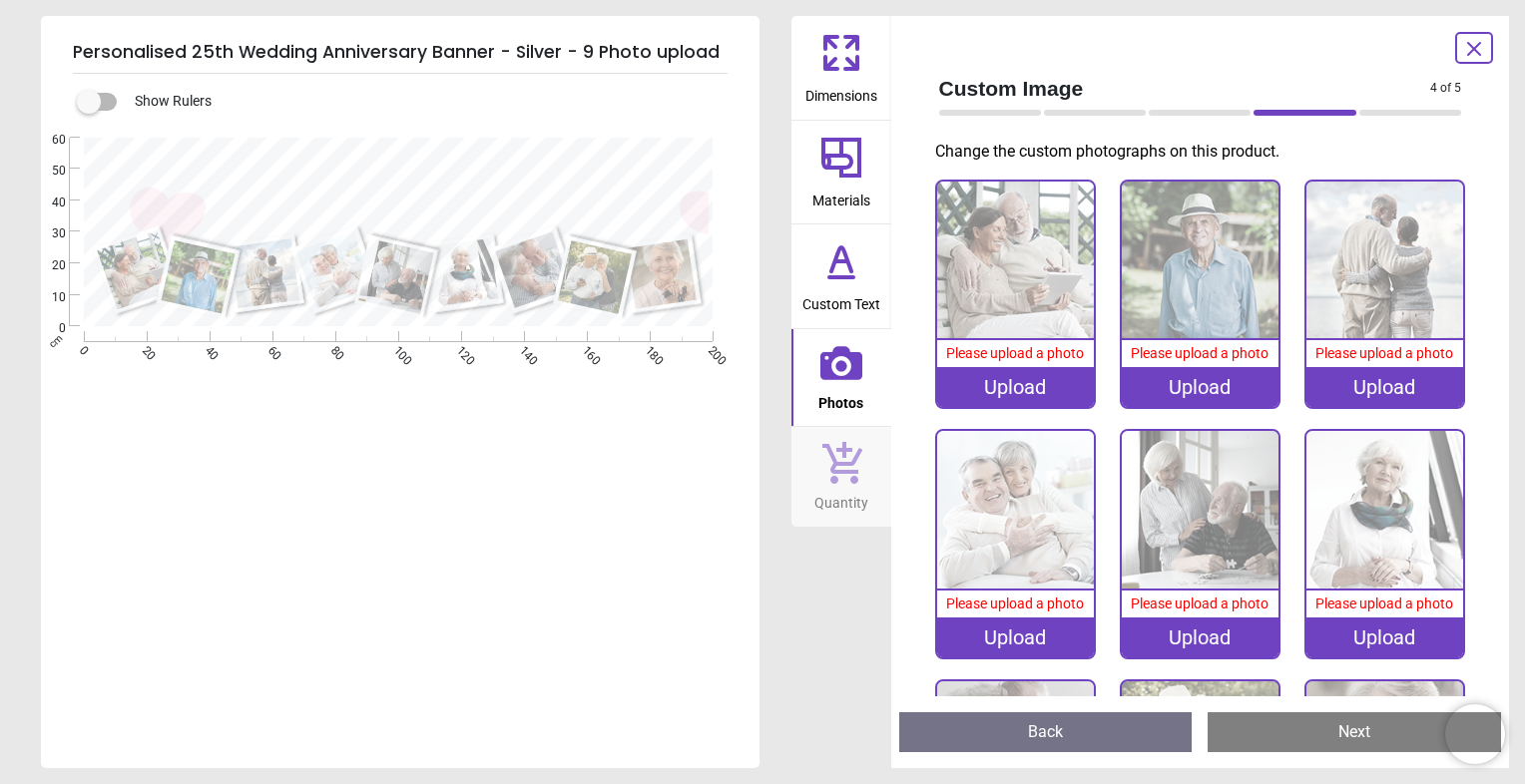 click at bounding box center (1200, 509) 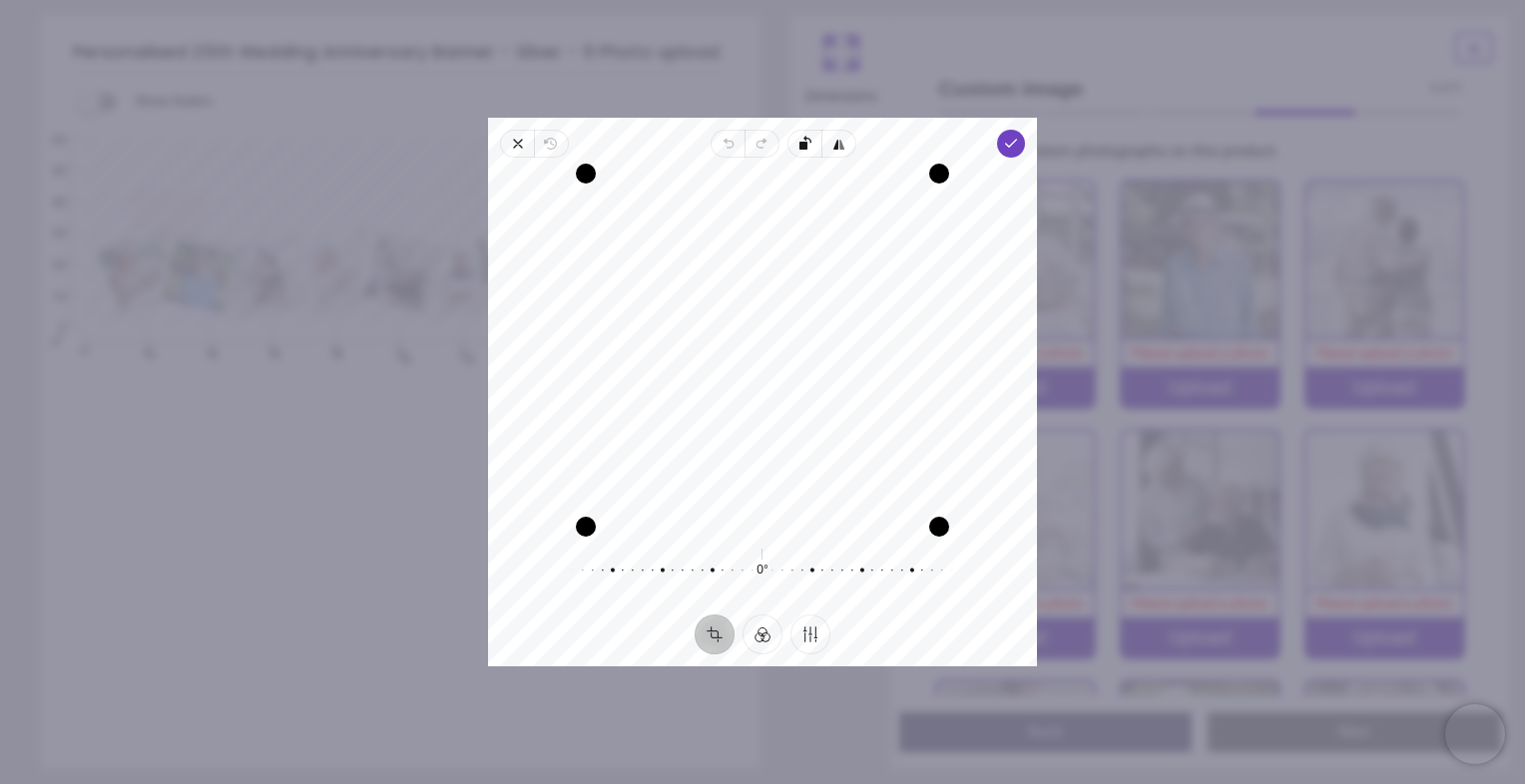 drag, startPoint x: 789, startPoint y: 382, endPoint x: 788, endPoint y: 394, distance: 12.0415946 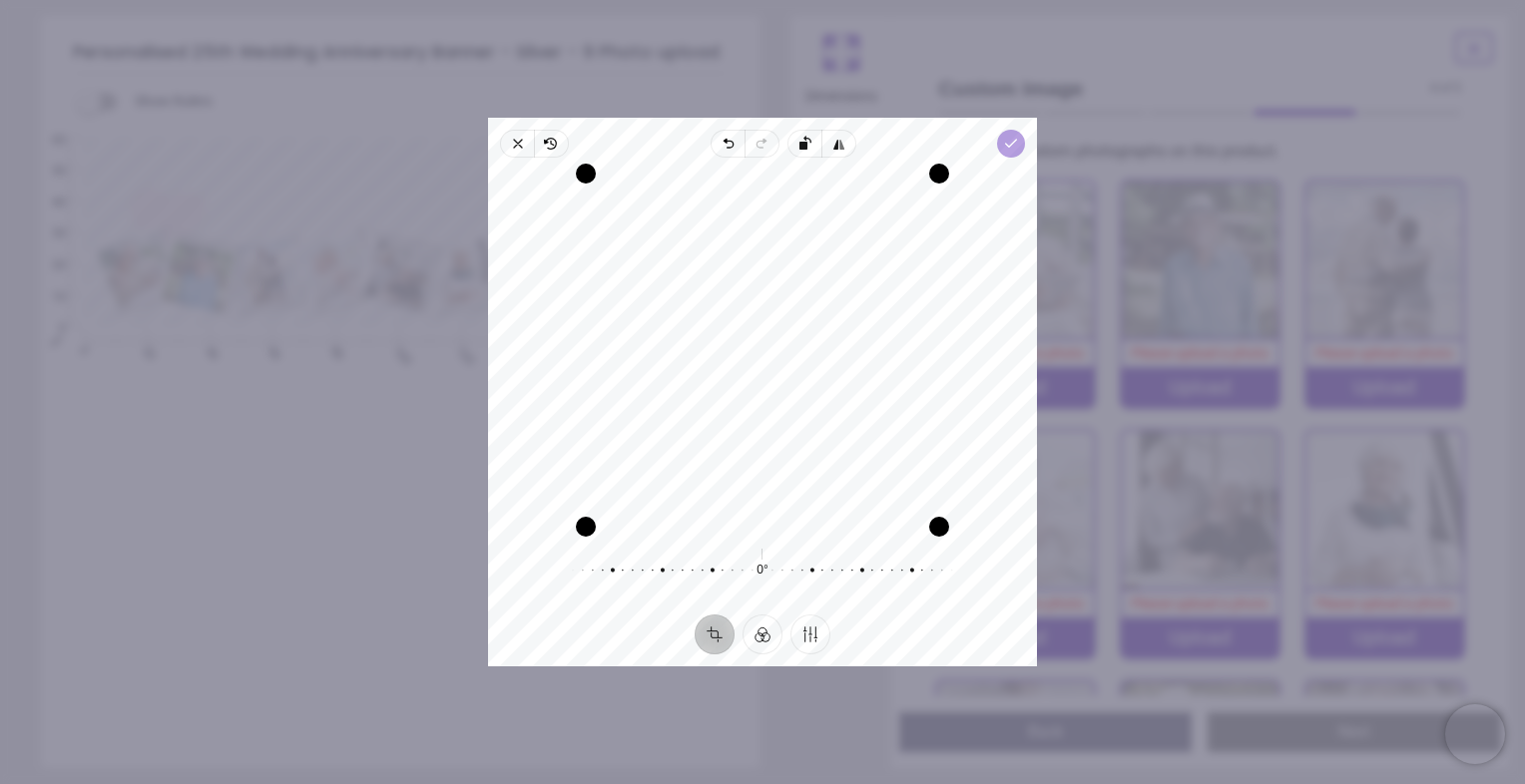 click 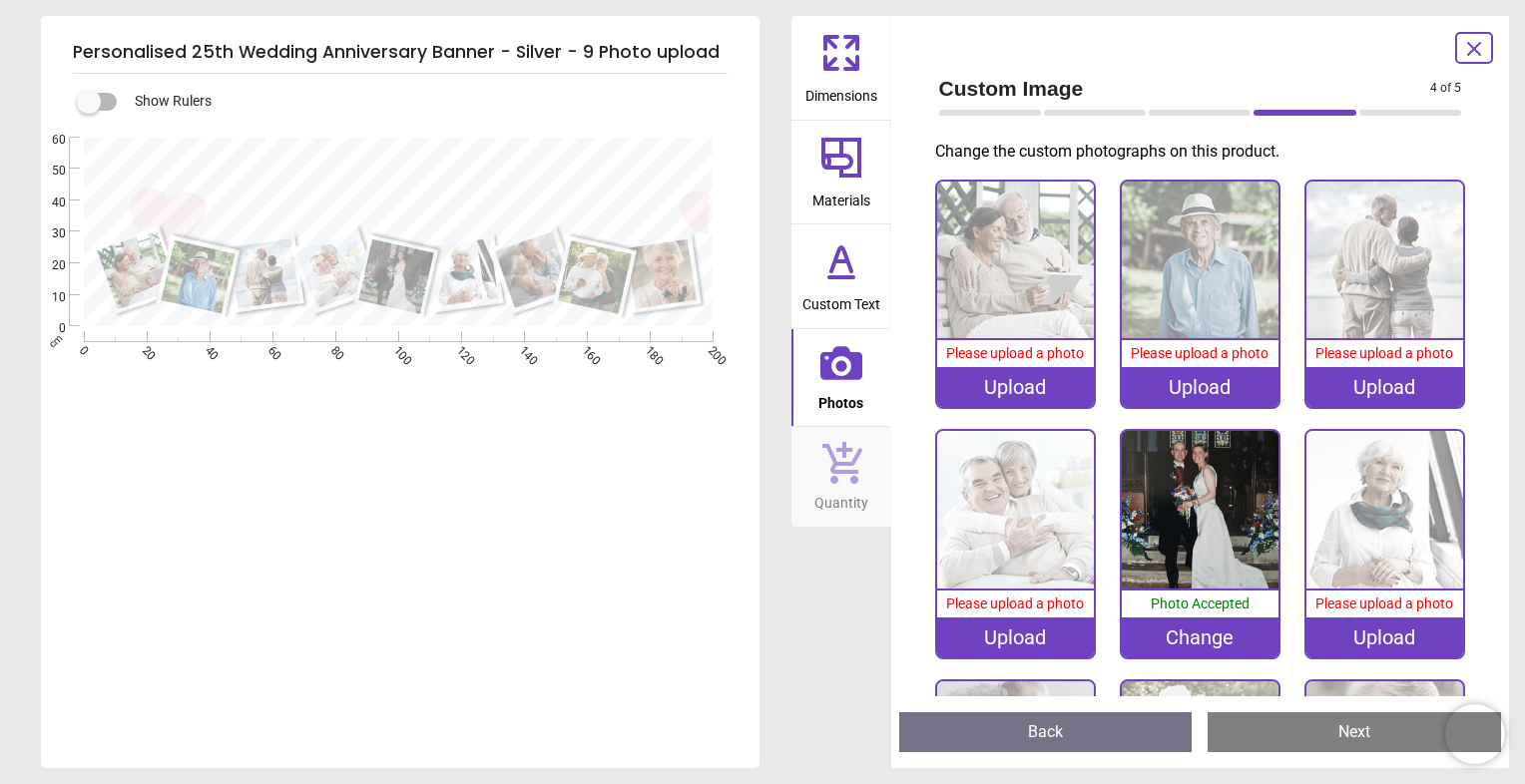 click at bounding box center (1384, 509) 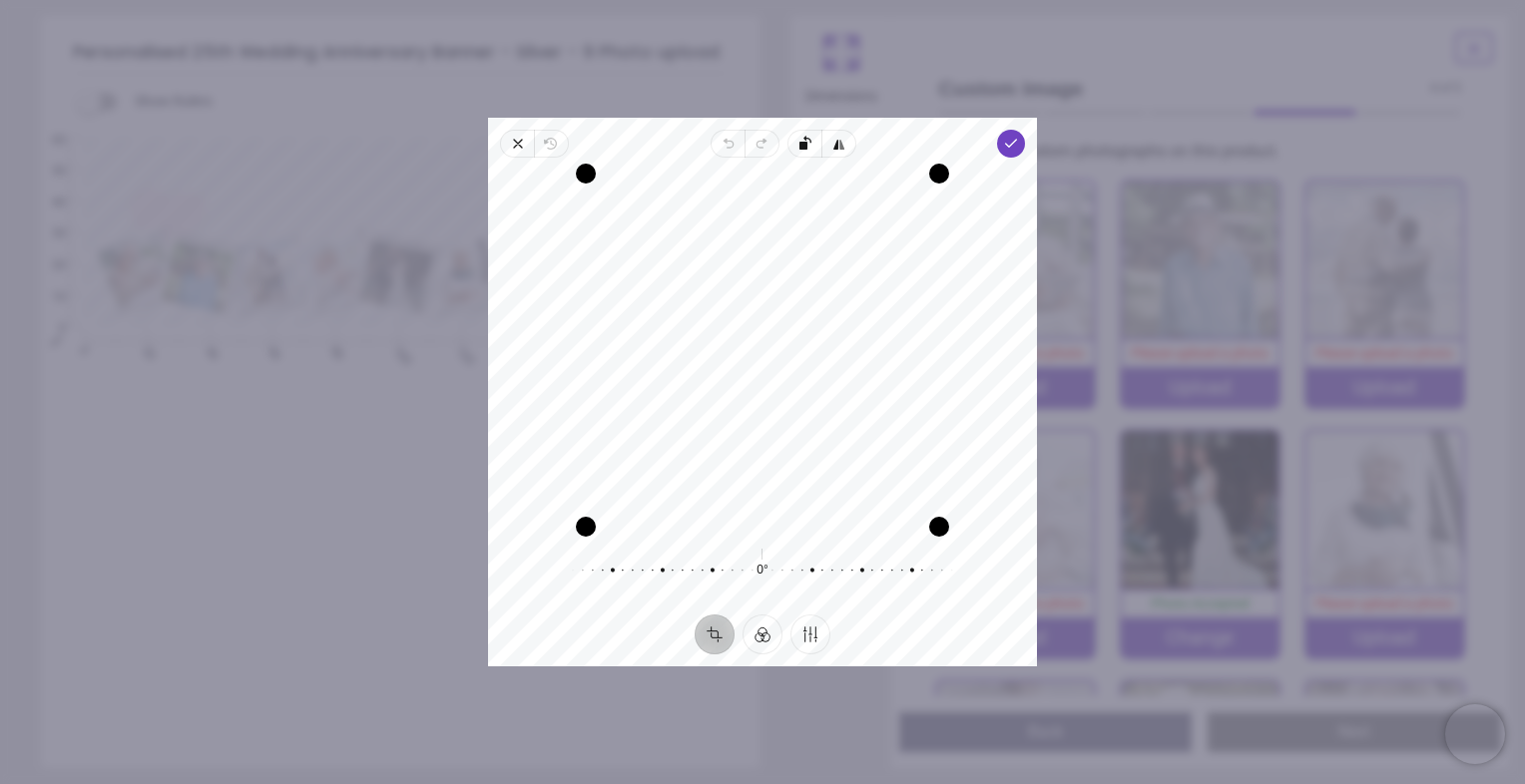 drag, startPoint x: 812, startPoint y: 409, endPoint x: 800, endPoint y: 407, distance: 12.165525 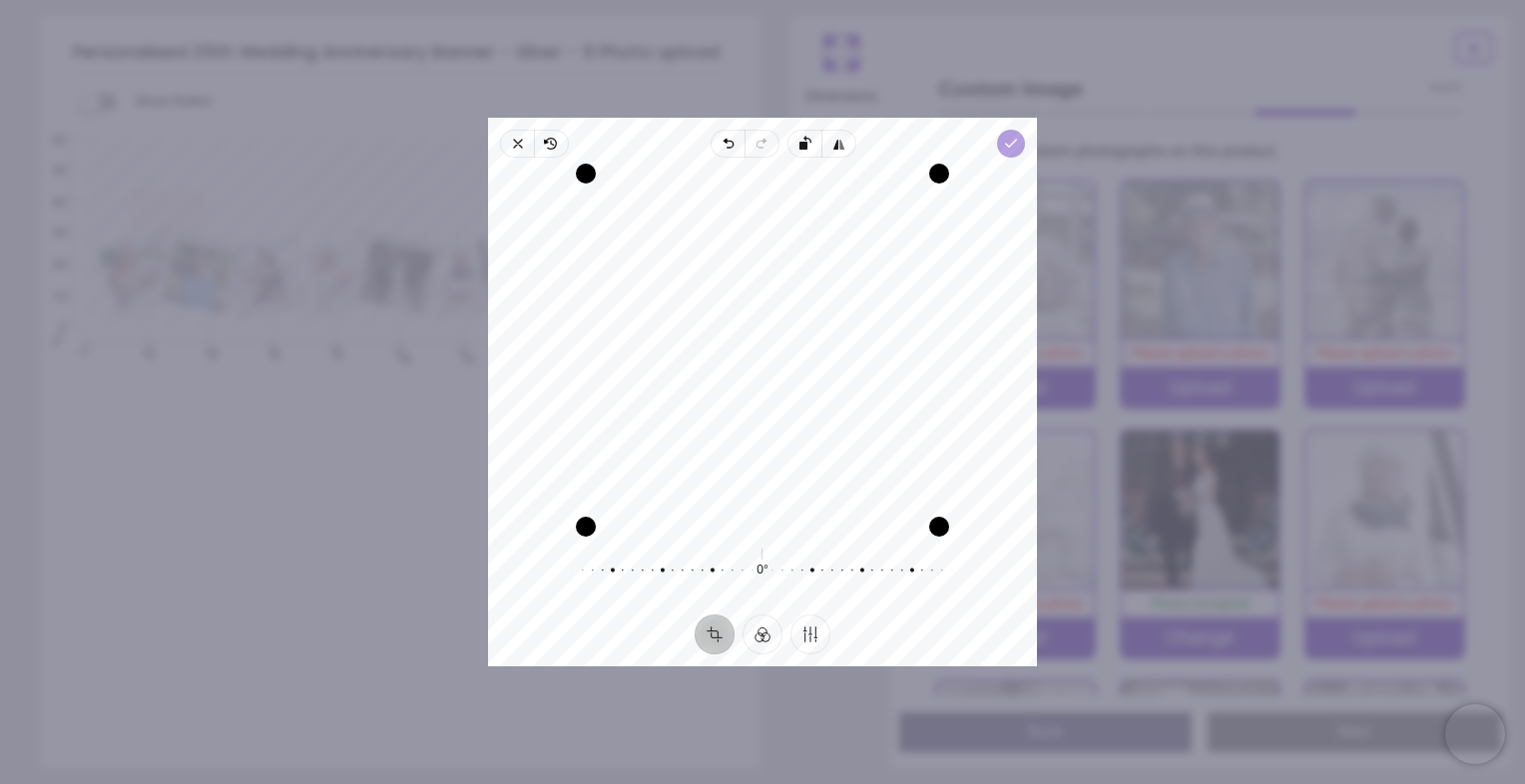 click 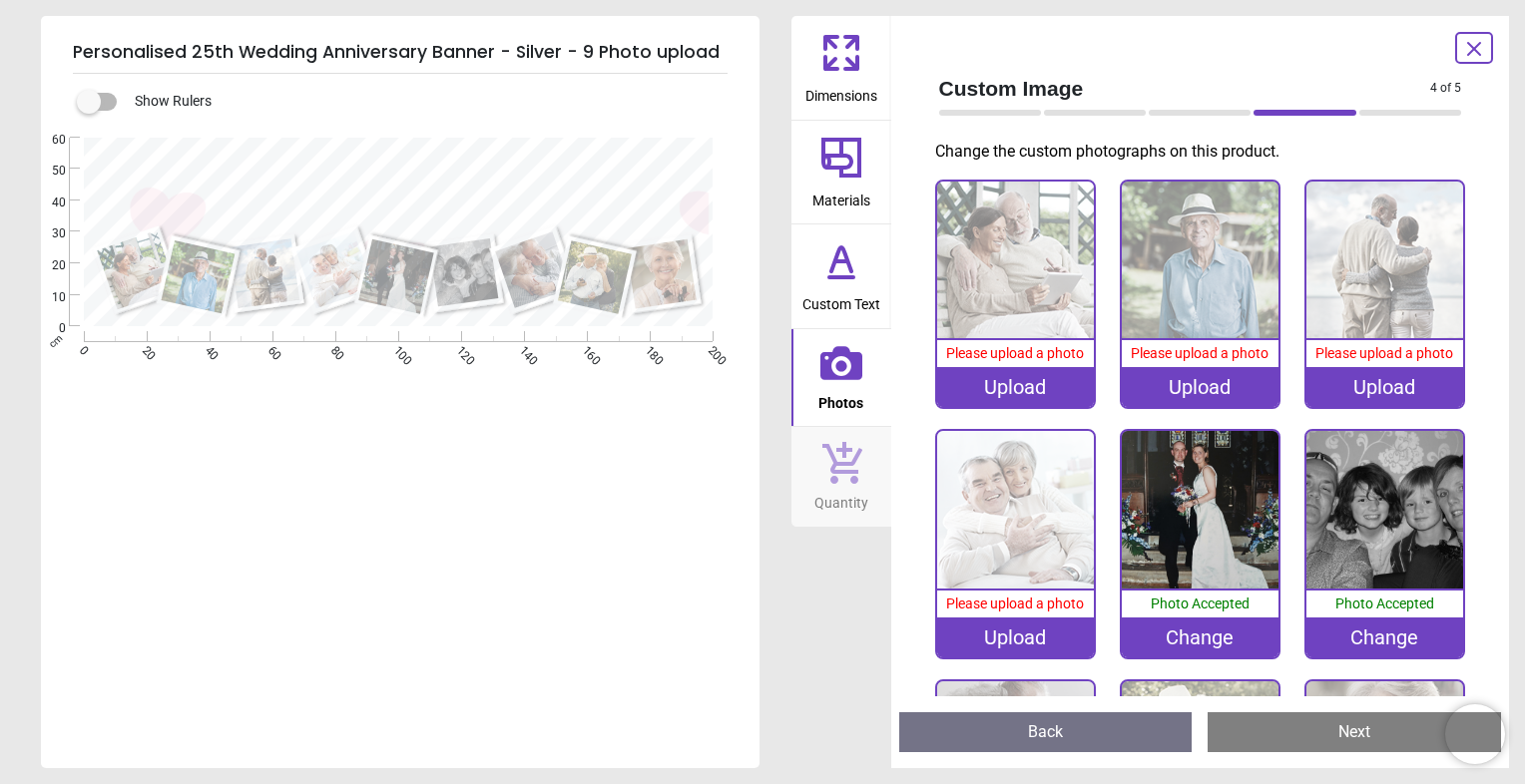 click on "Upload" at bounding box center (1015, 637) 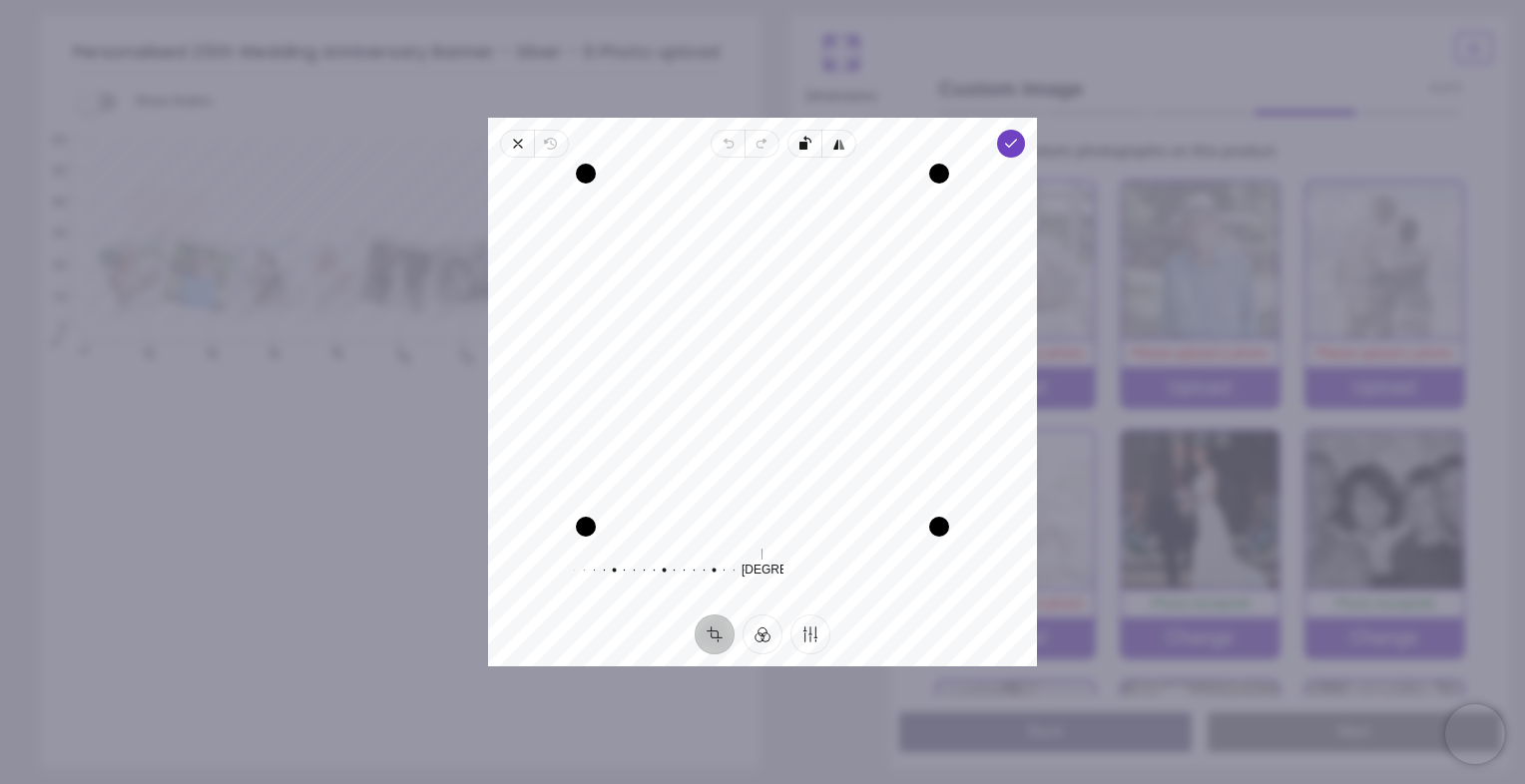 drag, startPoint x: 760, startPoint y: 569, endPoint x: 562, endPoint y: 574, distance: 198.06312 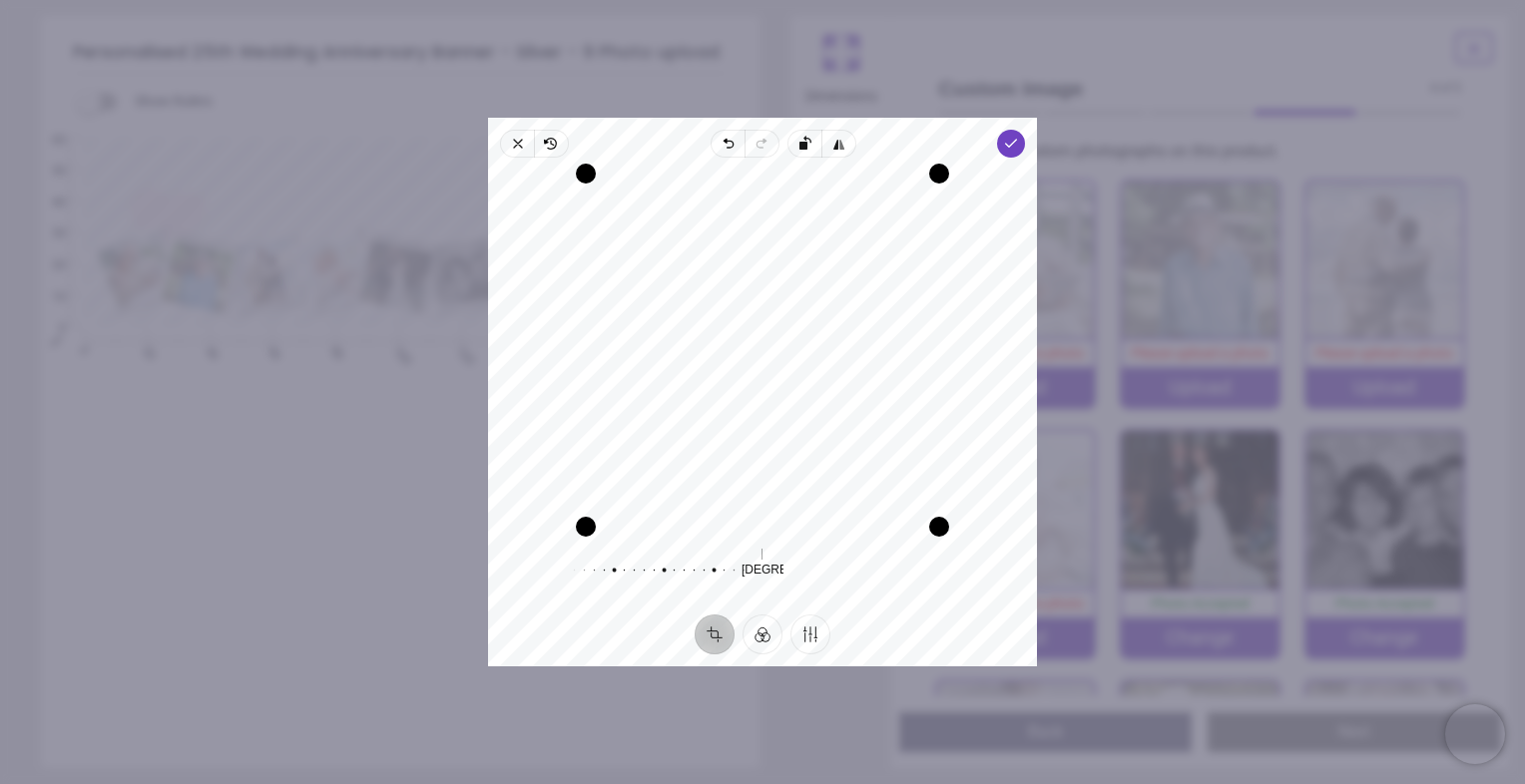 drag, startPoint x: 794, startPoint y: 378, endPoint x: 712, endPoint y: 328, distance: 96.04166 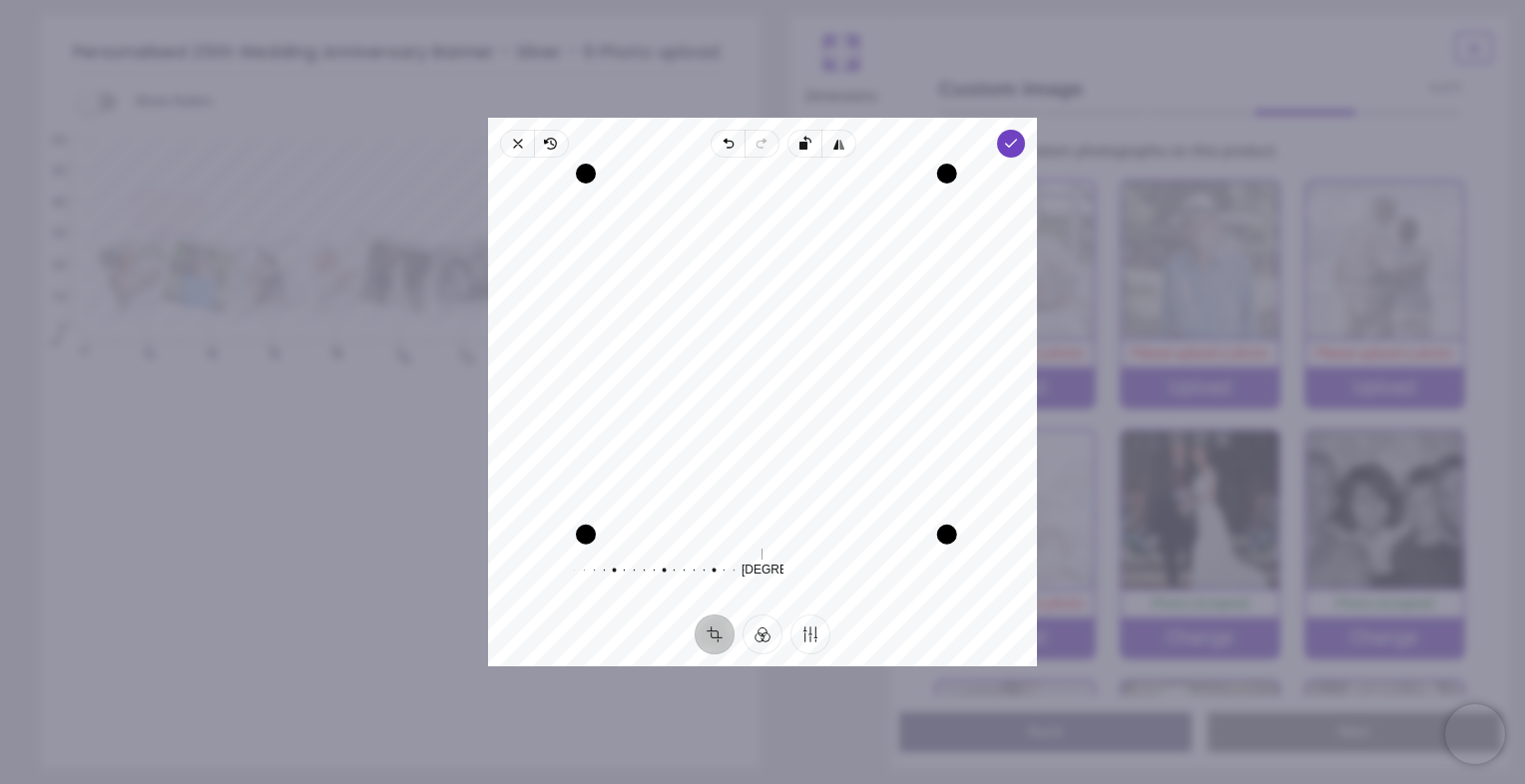 drag, startPoint x: 934, startPoint y: 533, endPoint x: 990, endPoint y: 586, distance: 77.10383 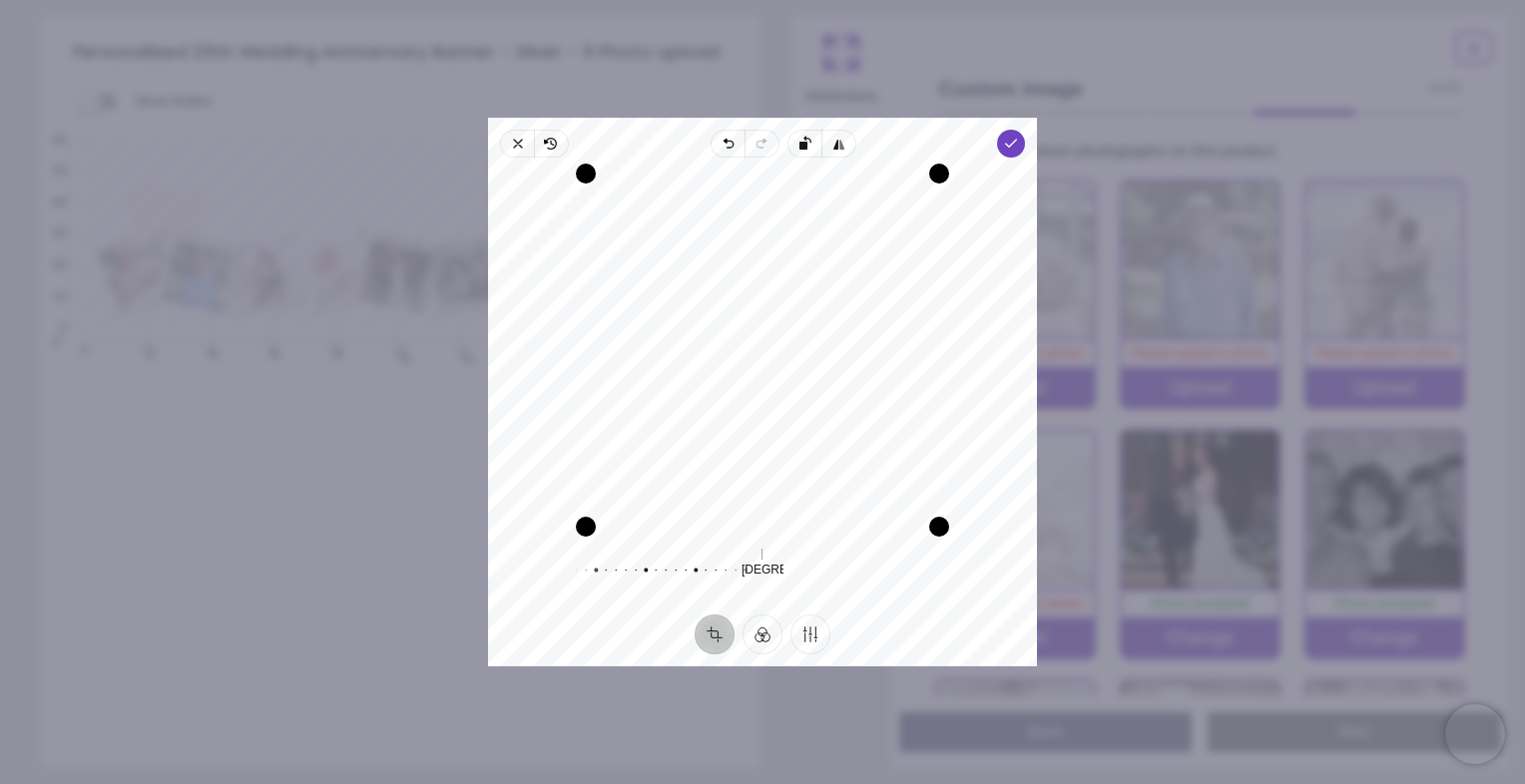 drag, startPoint x: 759, startPoint y: 572, endPoint x: 700, endPoint y: 576, distance: 59.135438 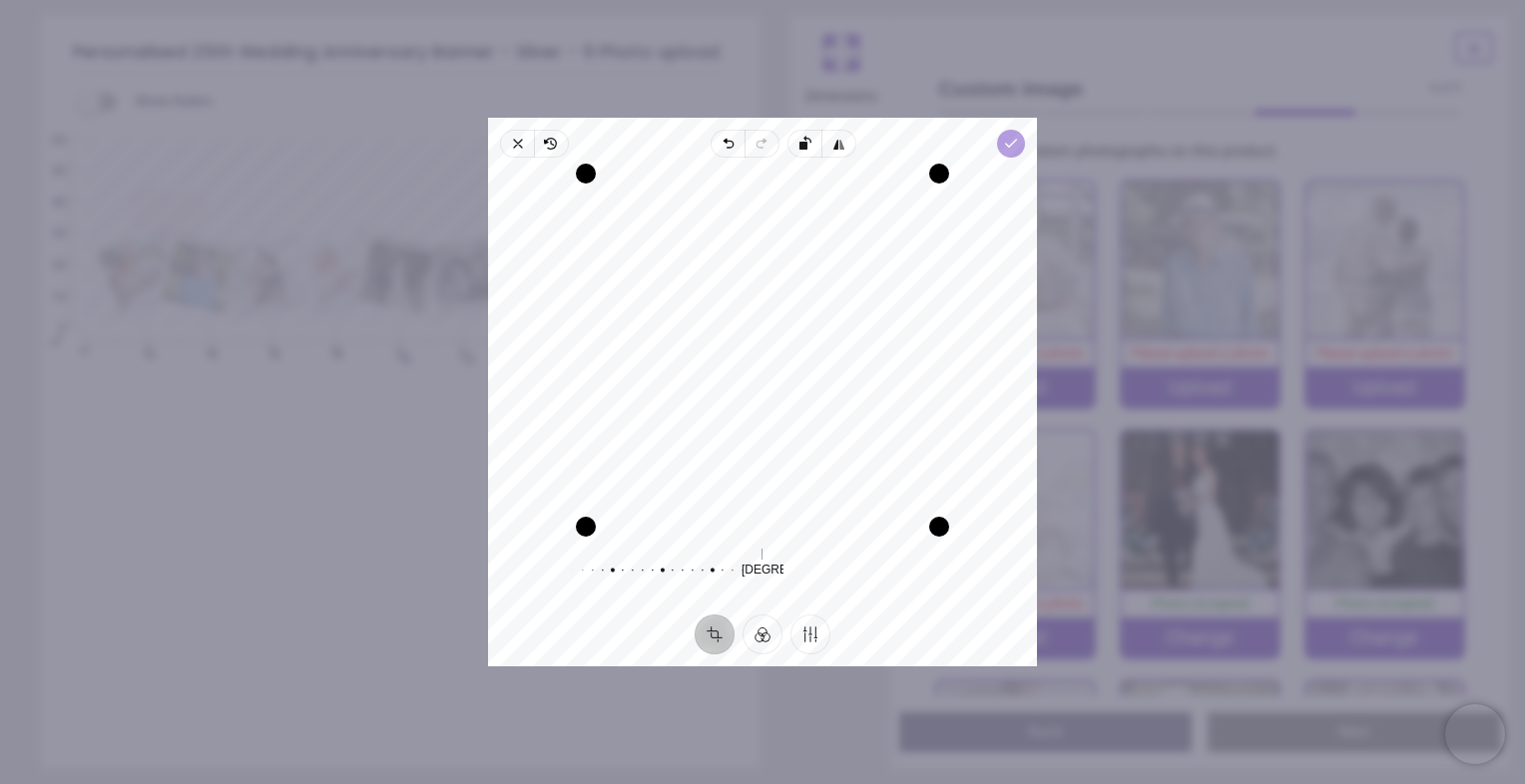 click 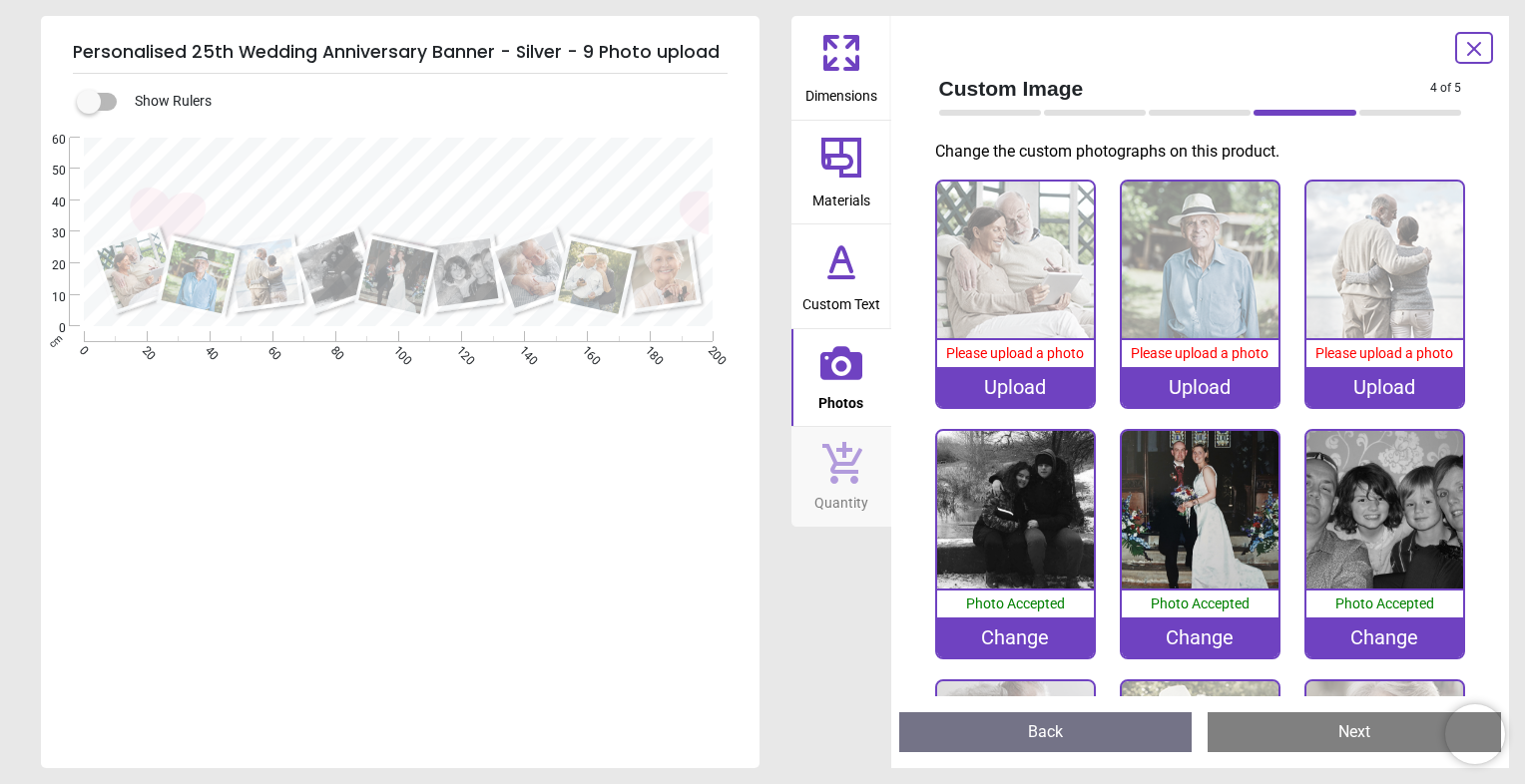 click on "Upload" at bounding box center [1015, 387] 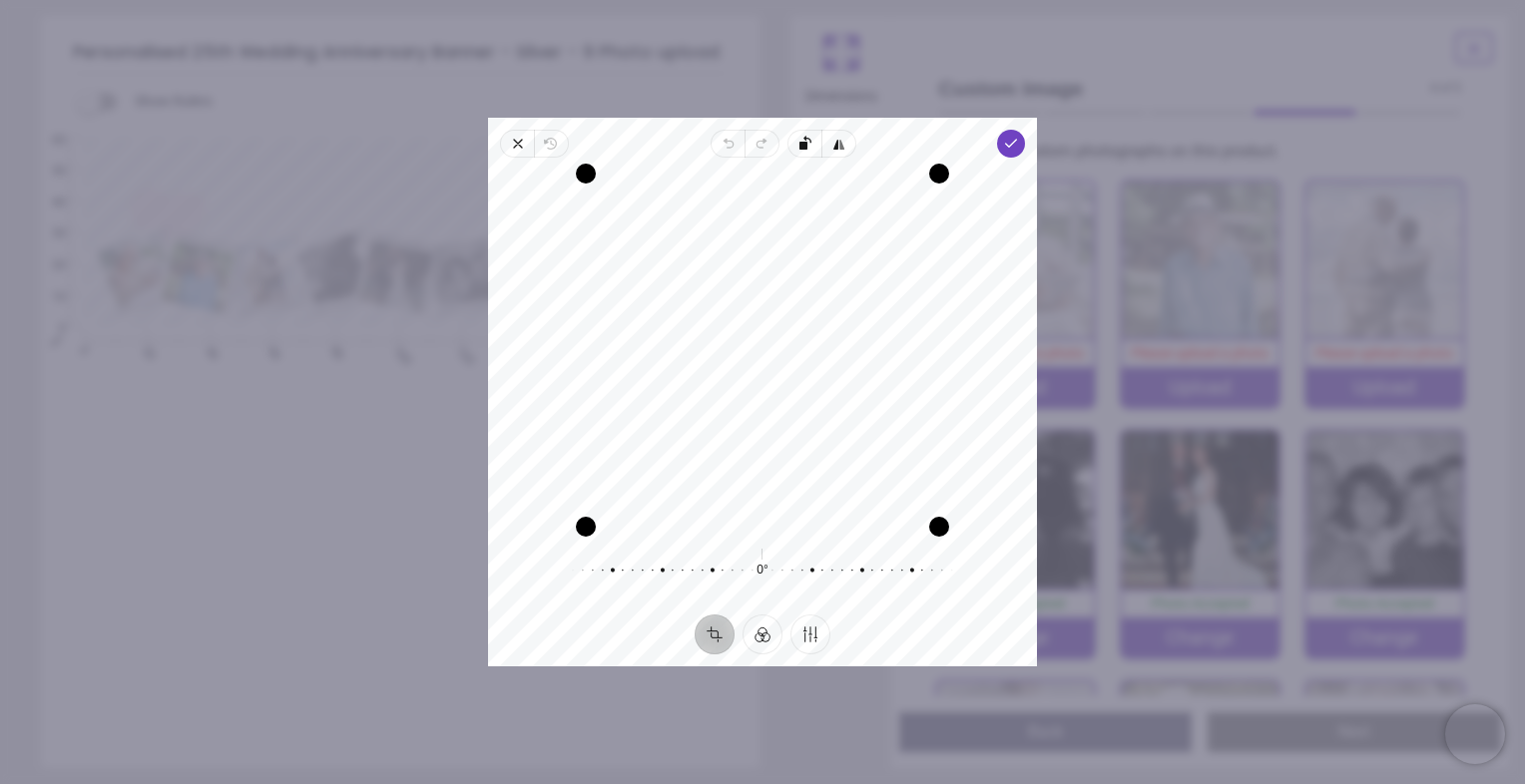 drag, startPoint x: 805, startPoint y: 369, endPoint x: 728, endPoint y: 361, distance: 77.41447 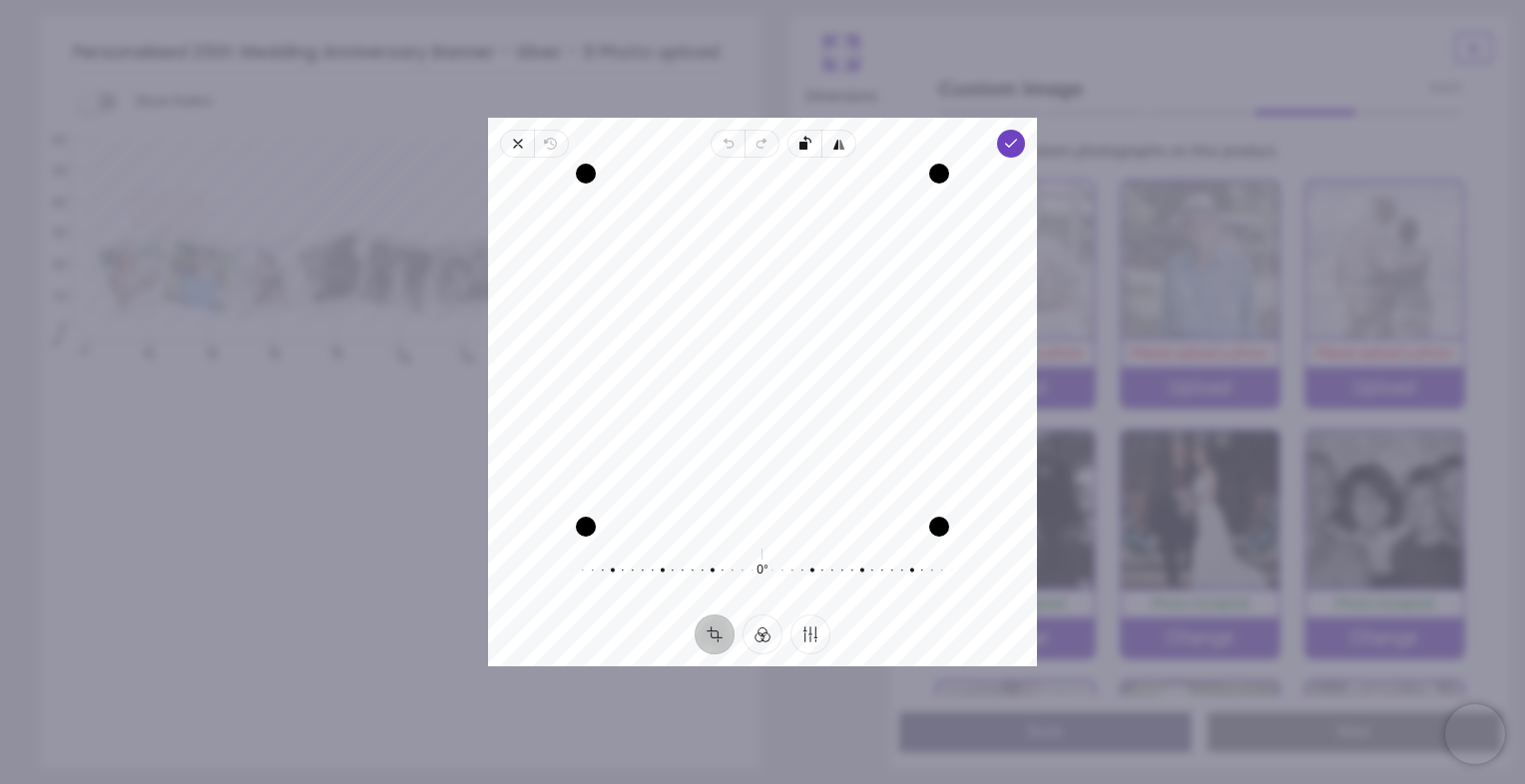 click on "Recenter" at bounding box center (762, 350) 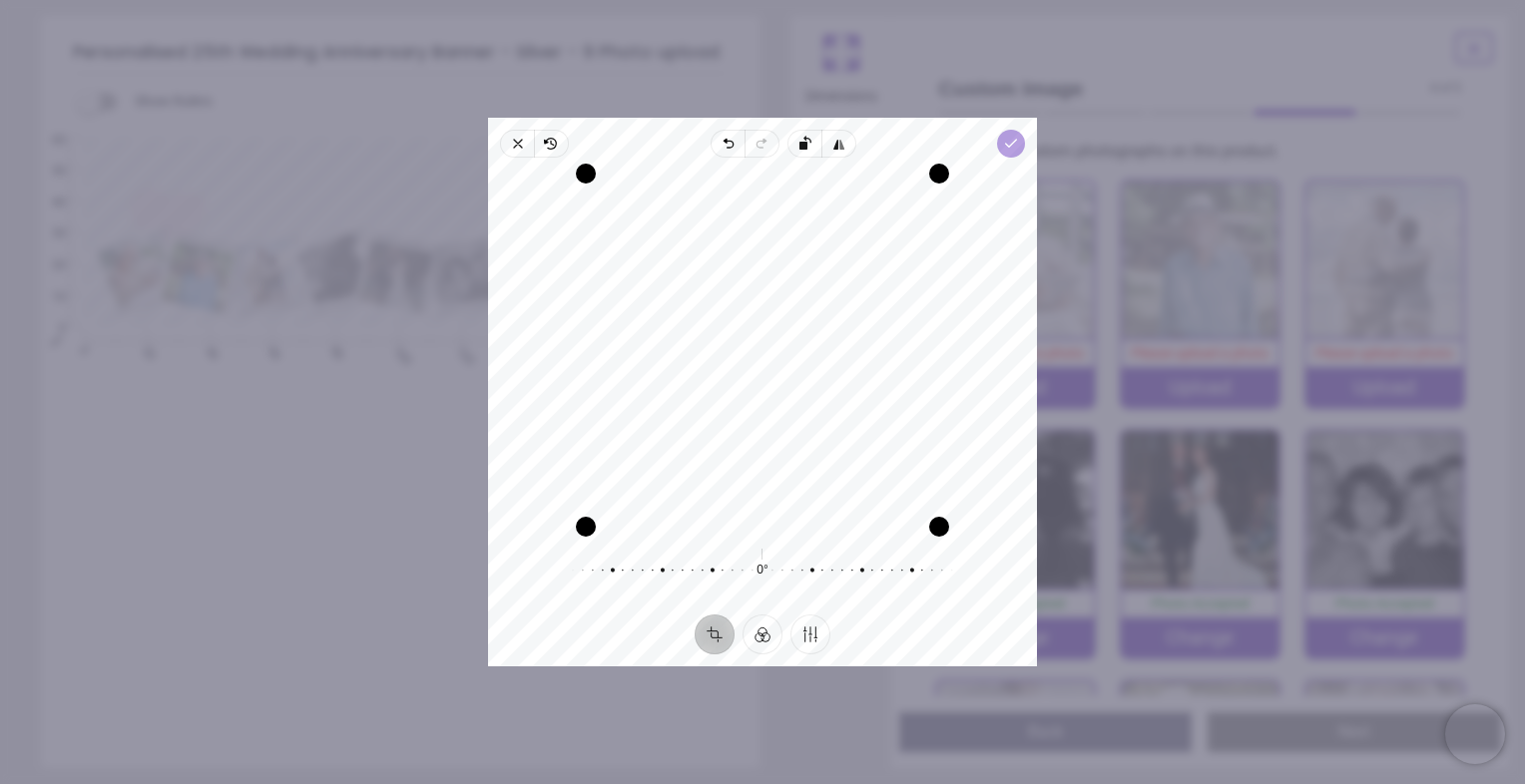 click 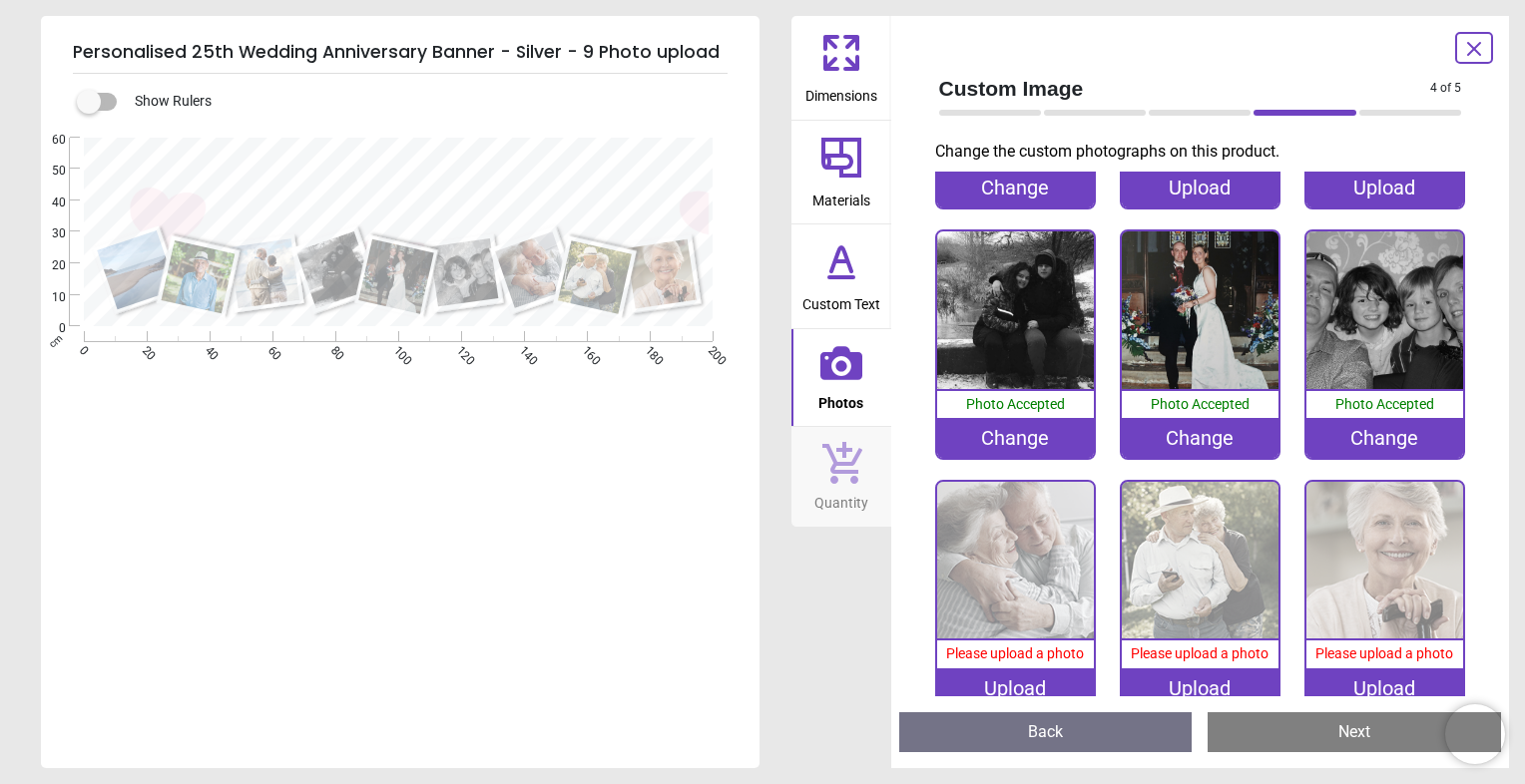 scroll, scrollTop: 223, scrollLeft: 0, axis: vertical 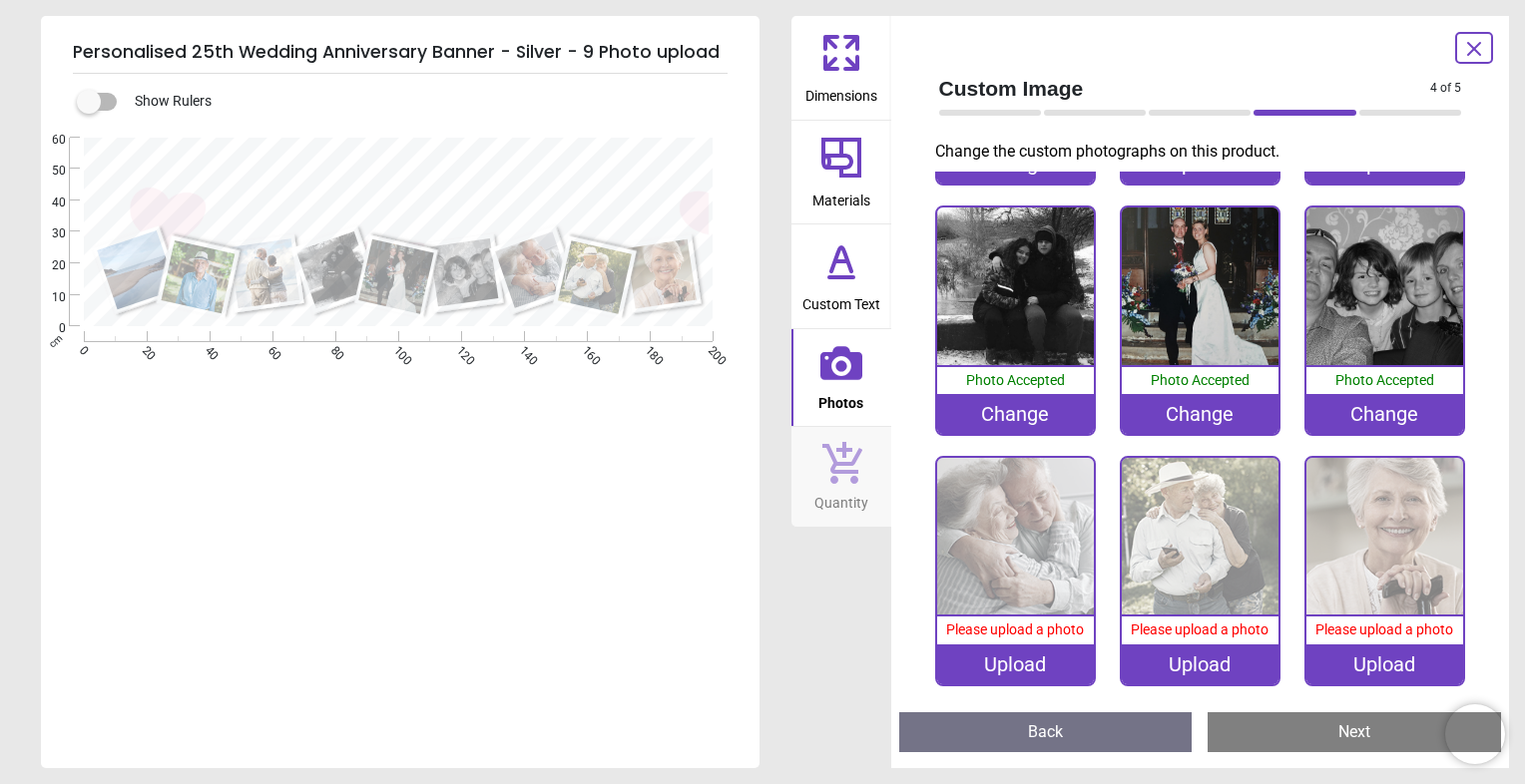 click on "Upload" at bounding box center [1384, 664] 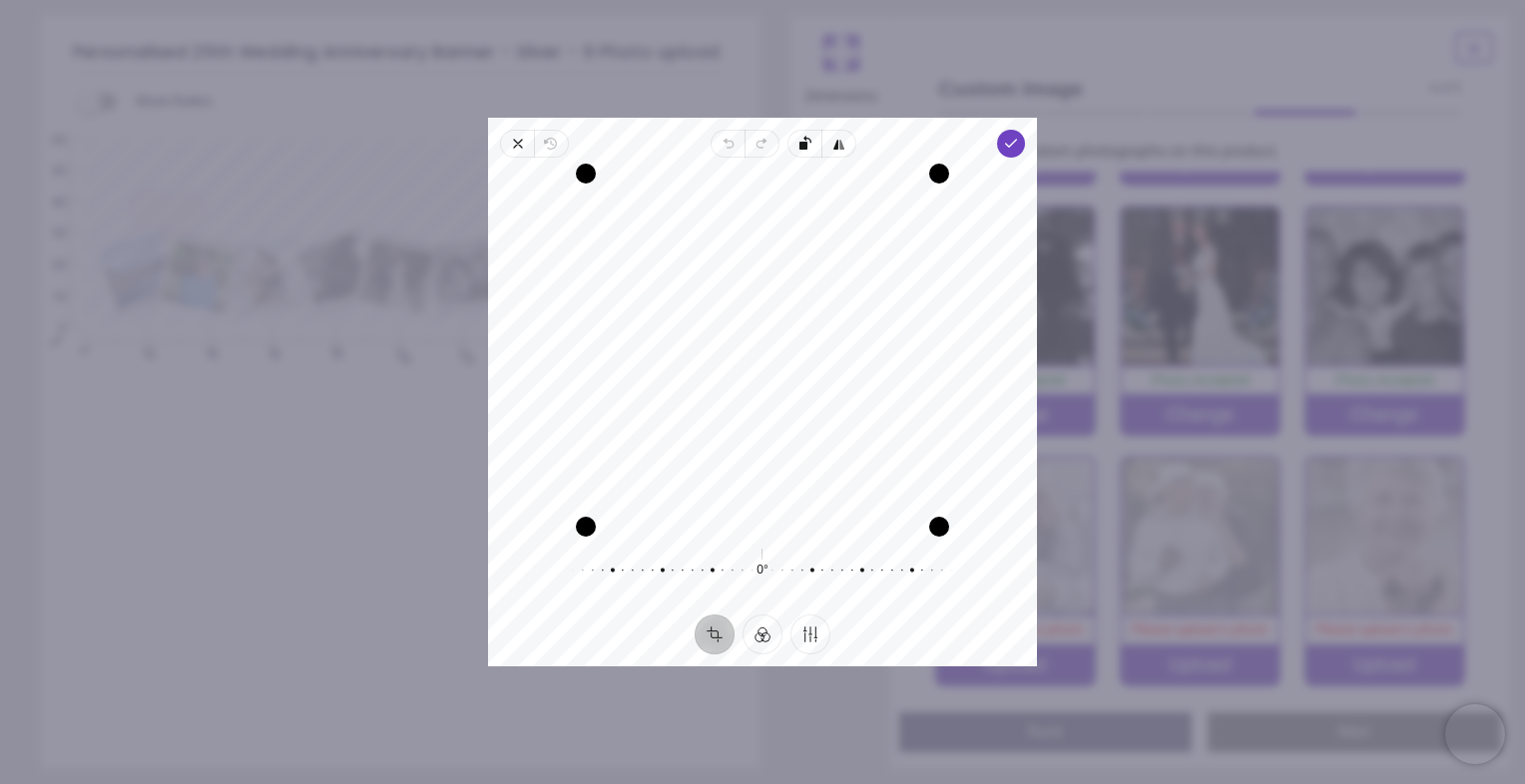 drag, startPoint x: 762, startPoint y: 432, endPoint x: 838, endPoint y: 436, distance: 76.10519 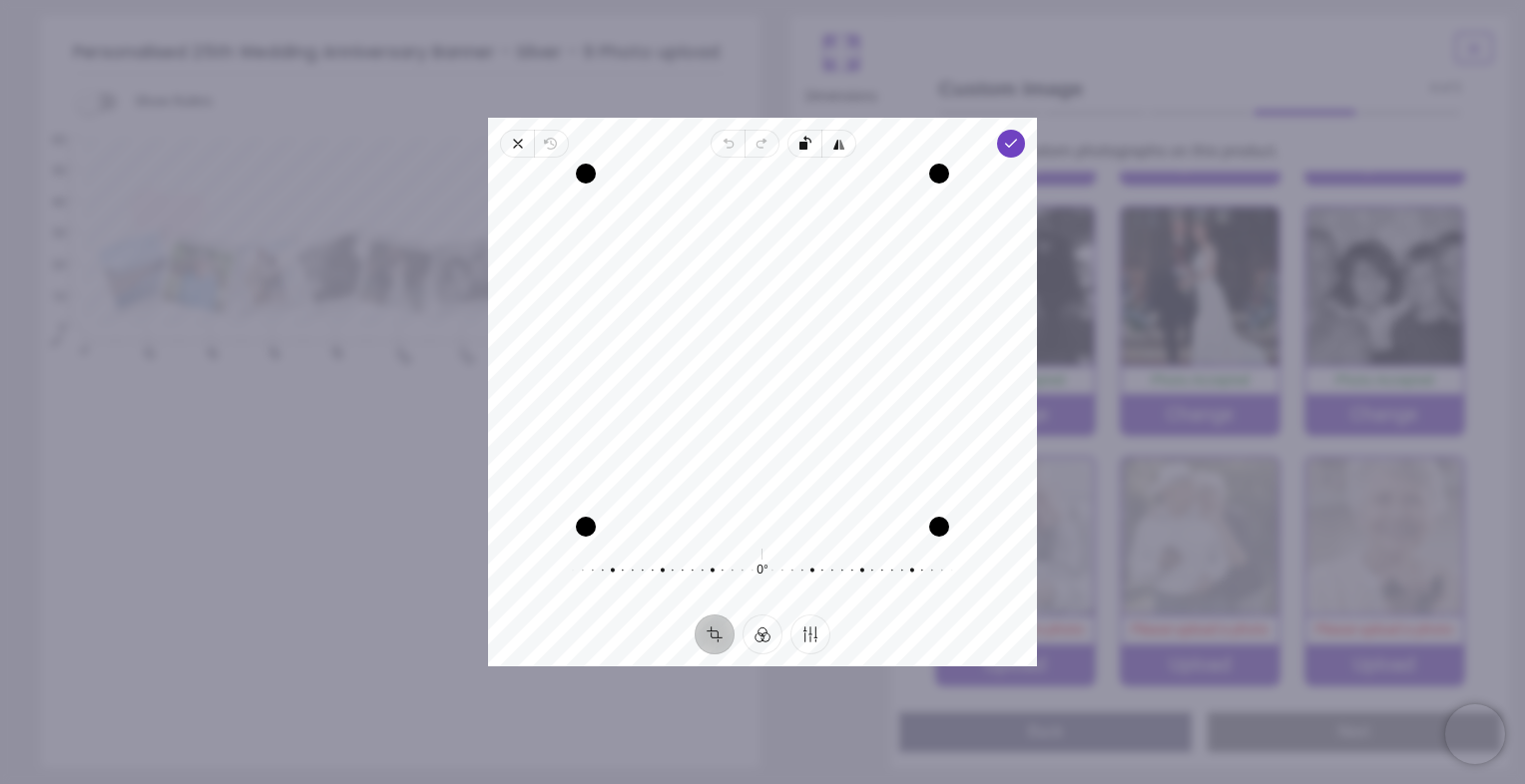click on "Recenter" at bounding box center (762, 350) 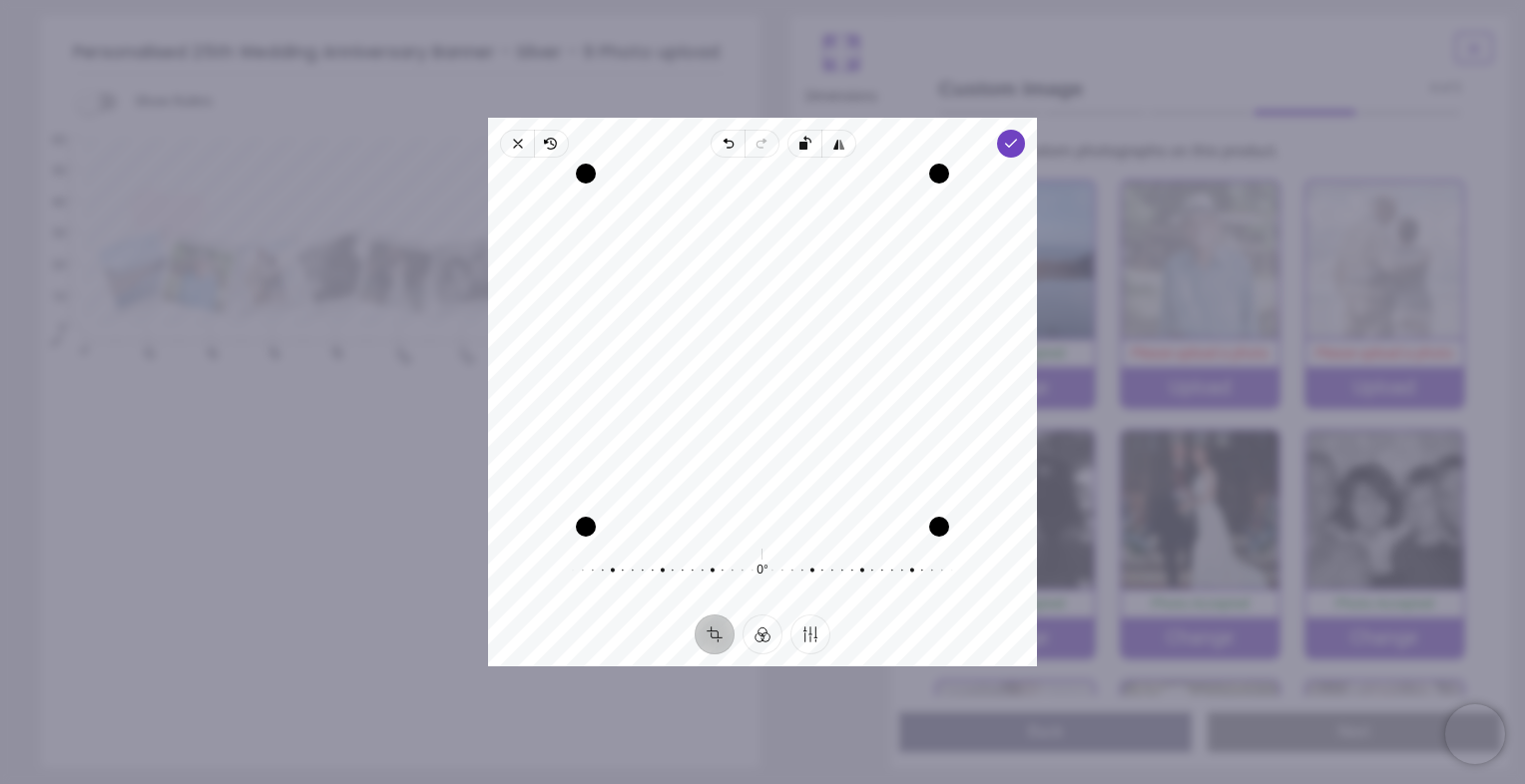 scroll, scrollTop: 0, scrollLeft: 0, axis: both 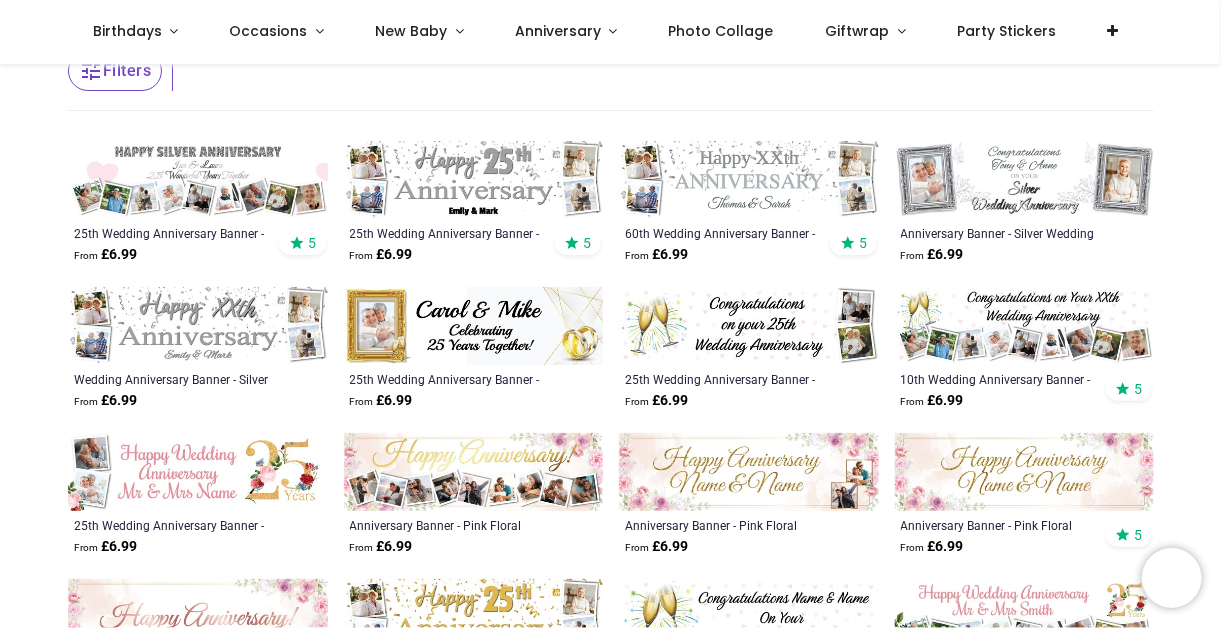 click at bounding box center [198, 180] 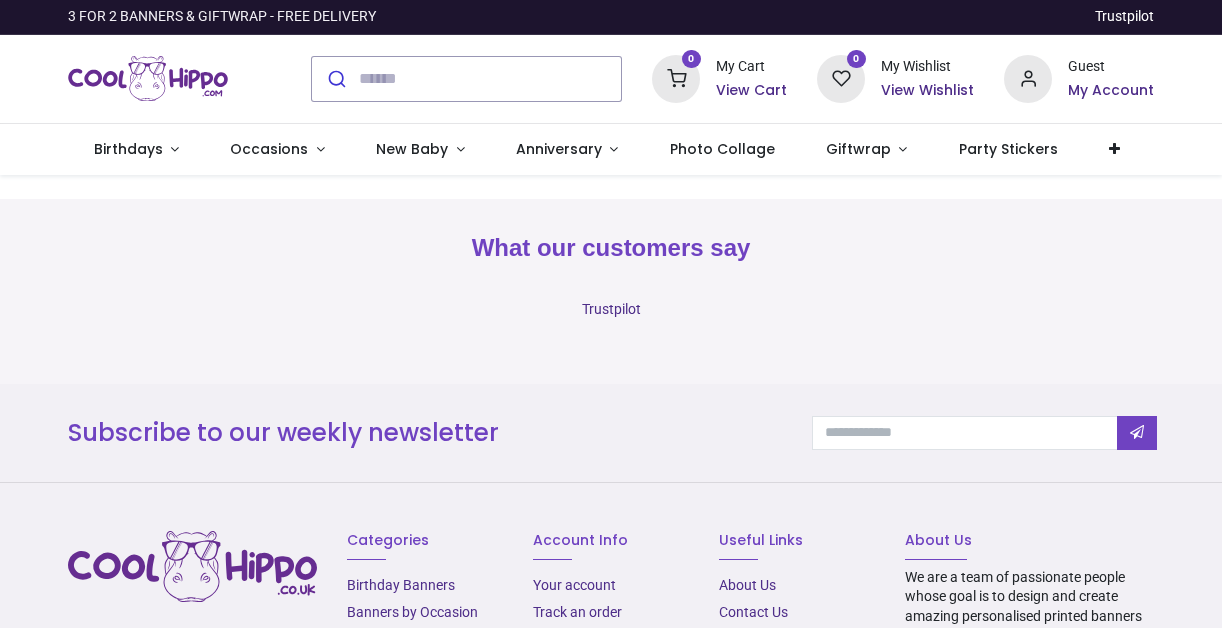scroll, scrollTop: 0, scrollLeft: 0, axis: both 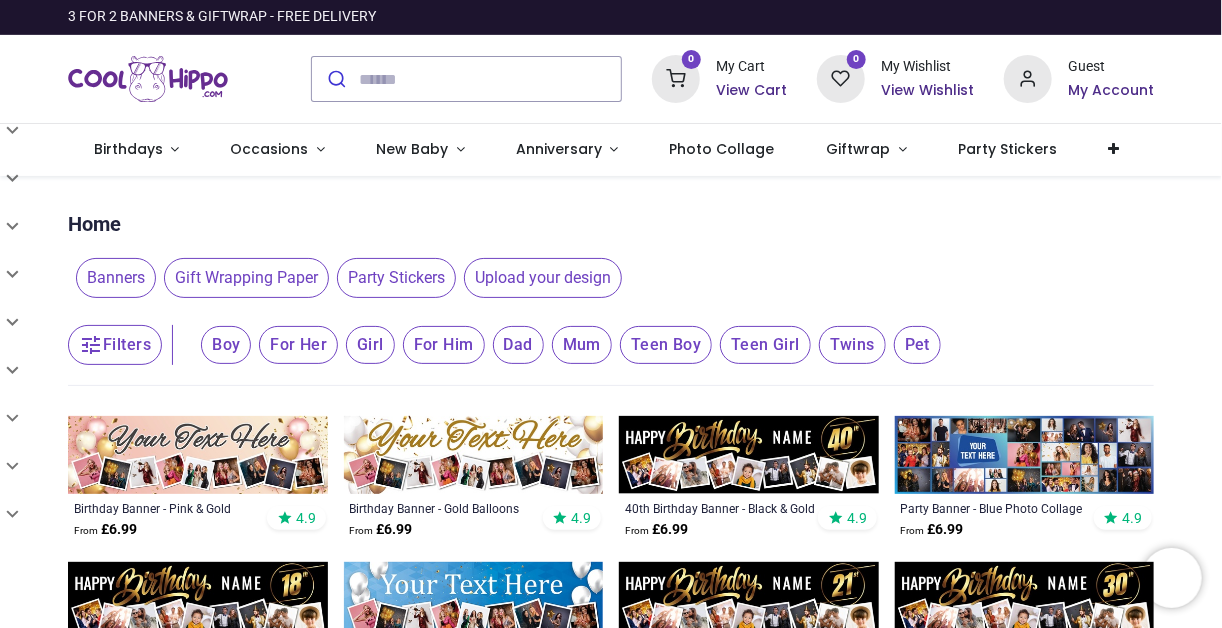 click on "Banners Gift Wrapping Paper Party Stickers Upload your design" at bounding box center (611, 278) 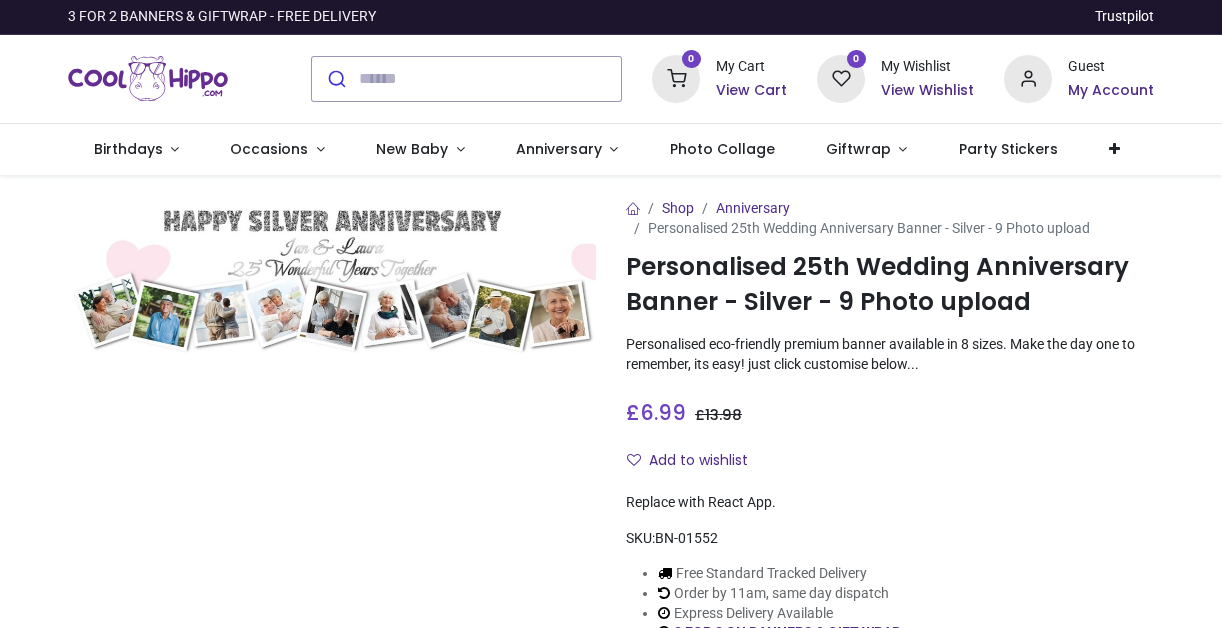 scroll, scrollTop: 0, scrollLeft: 0, axis: both 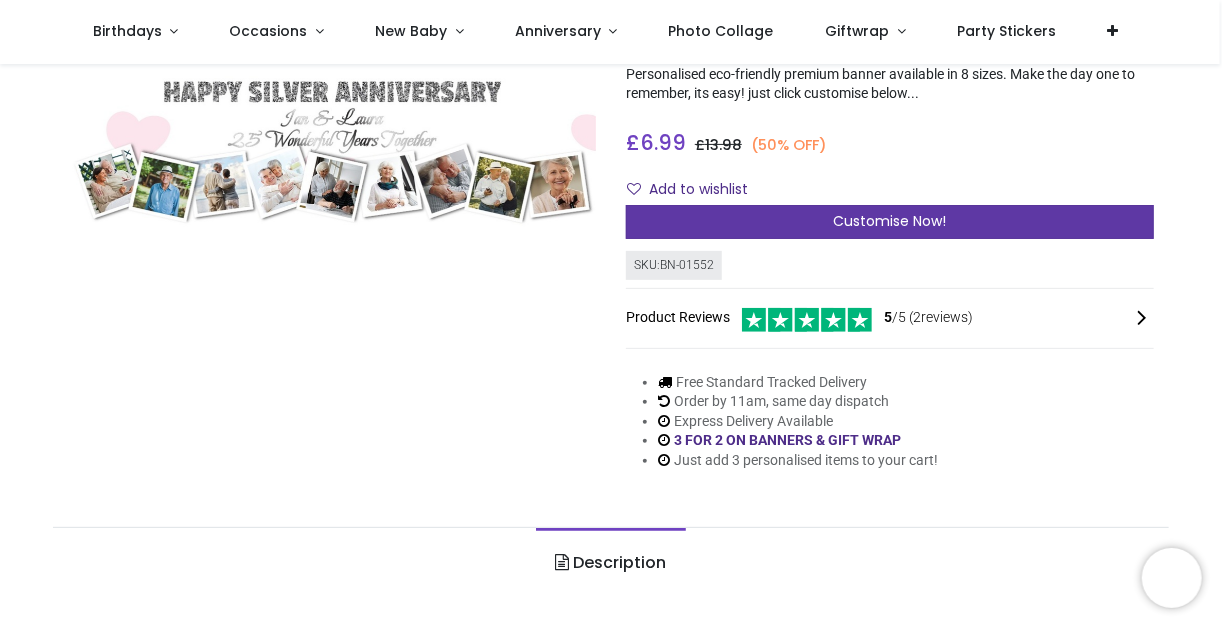 click on "Customise Now!" at bounding box center (890, 221) 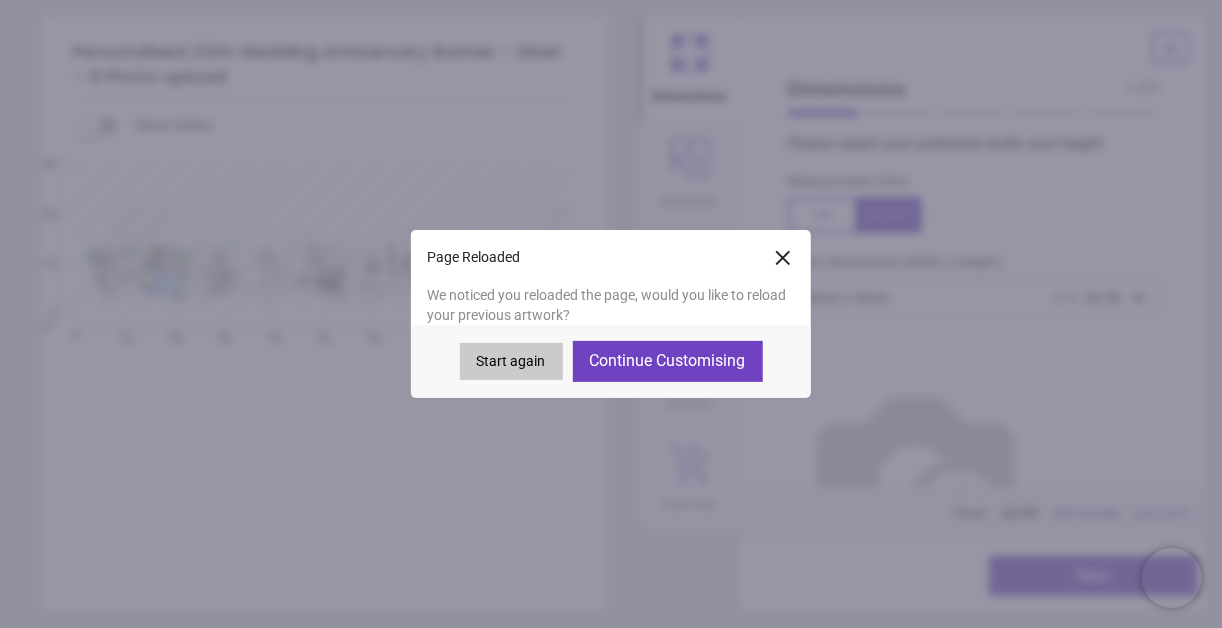 click on "Continue Customising" at bounding box center (668, 361) 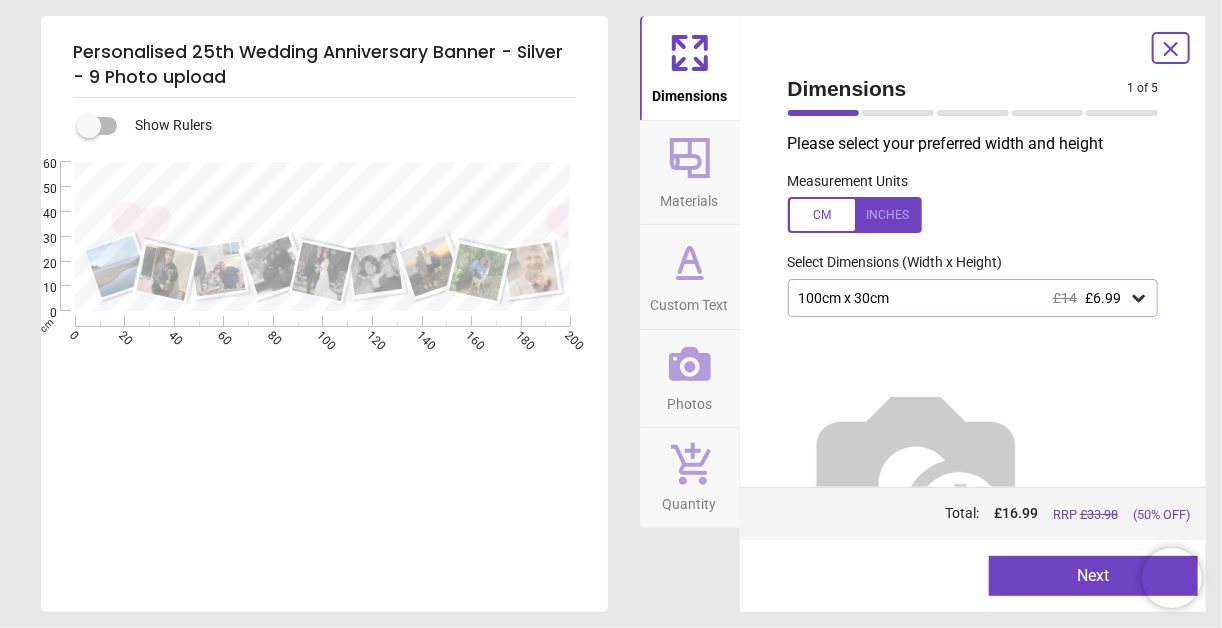 type on "**********" 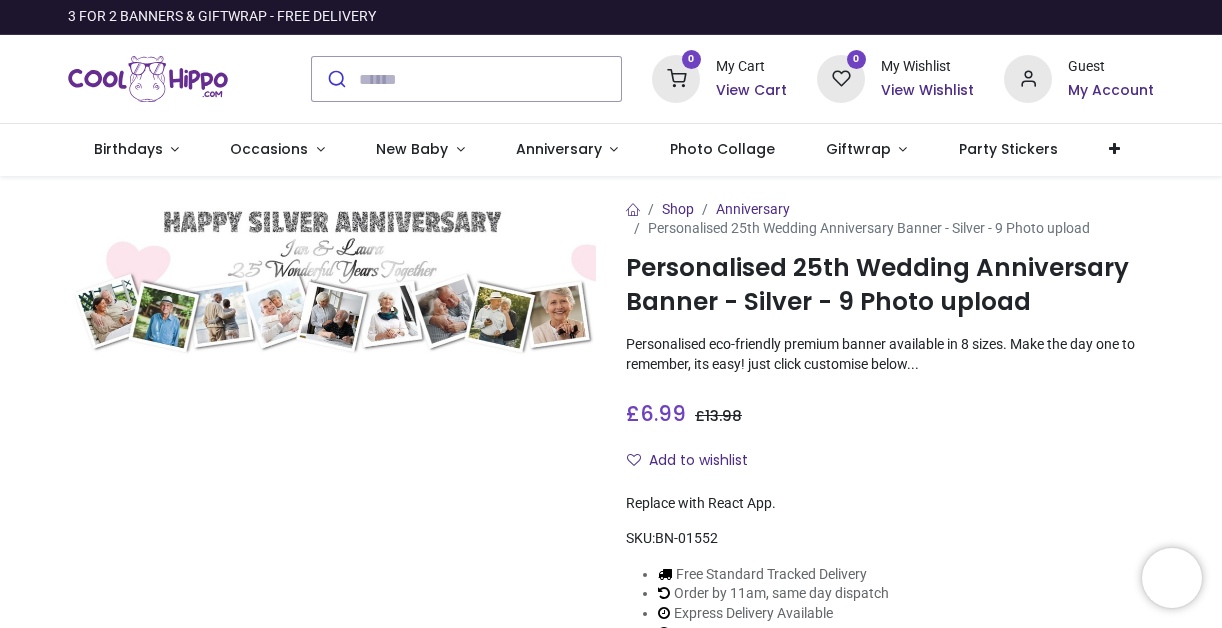 scroll, scrollTop: 0, scrollLeft: 0, axis: both 